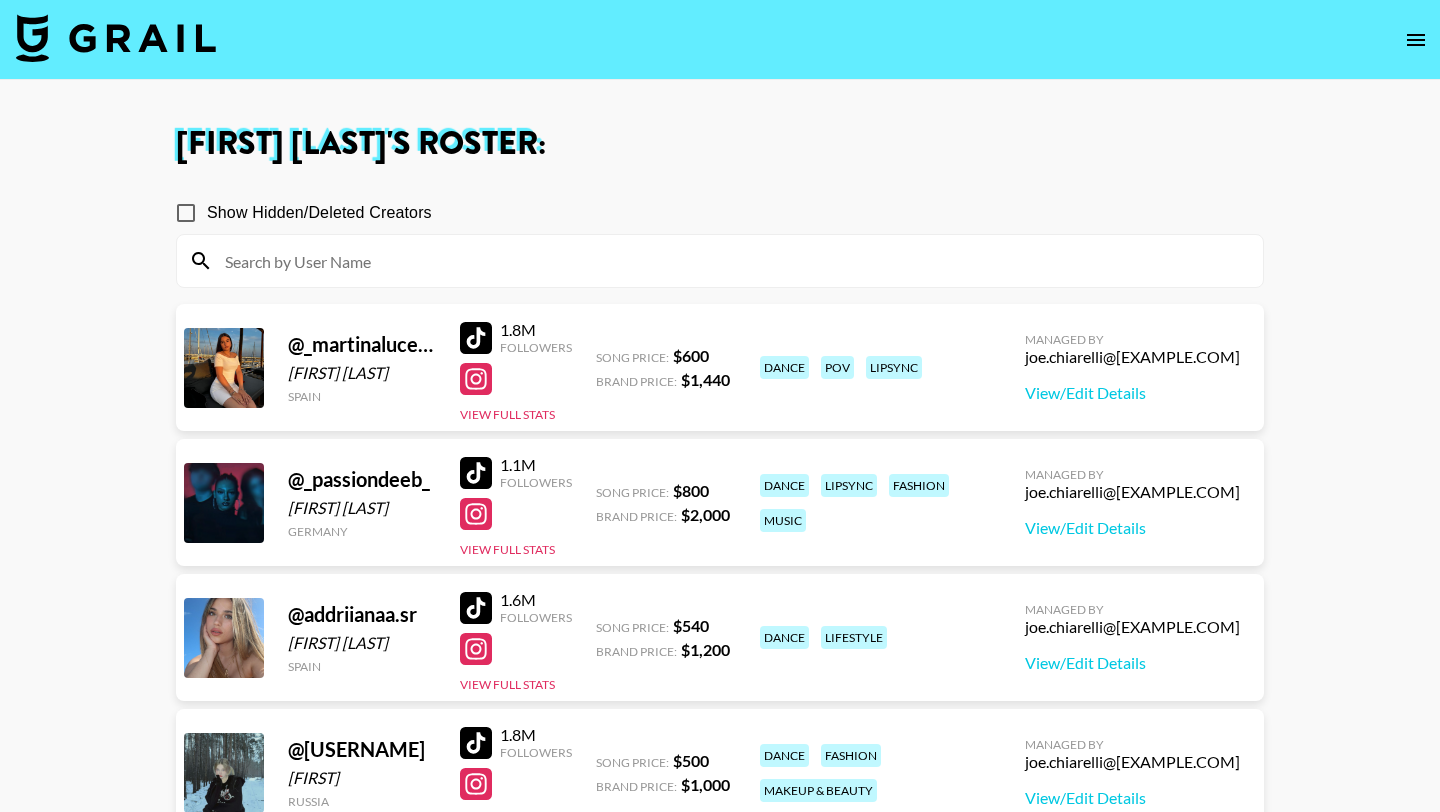 scroll, scrollTop: 0, scrollLeft: 0, axis: both 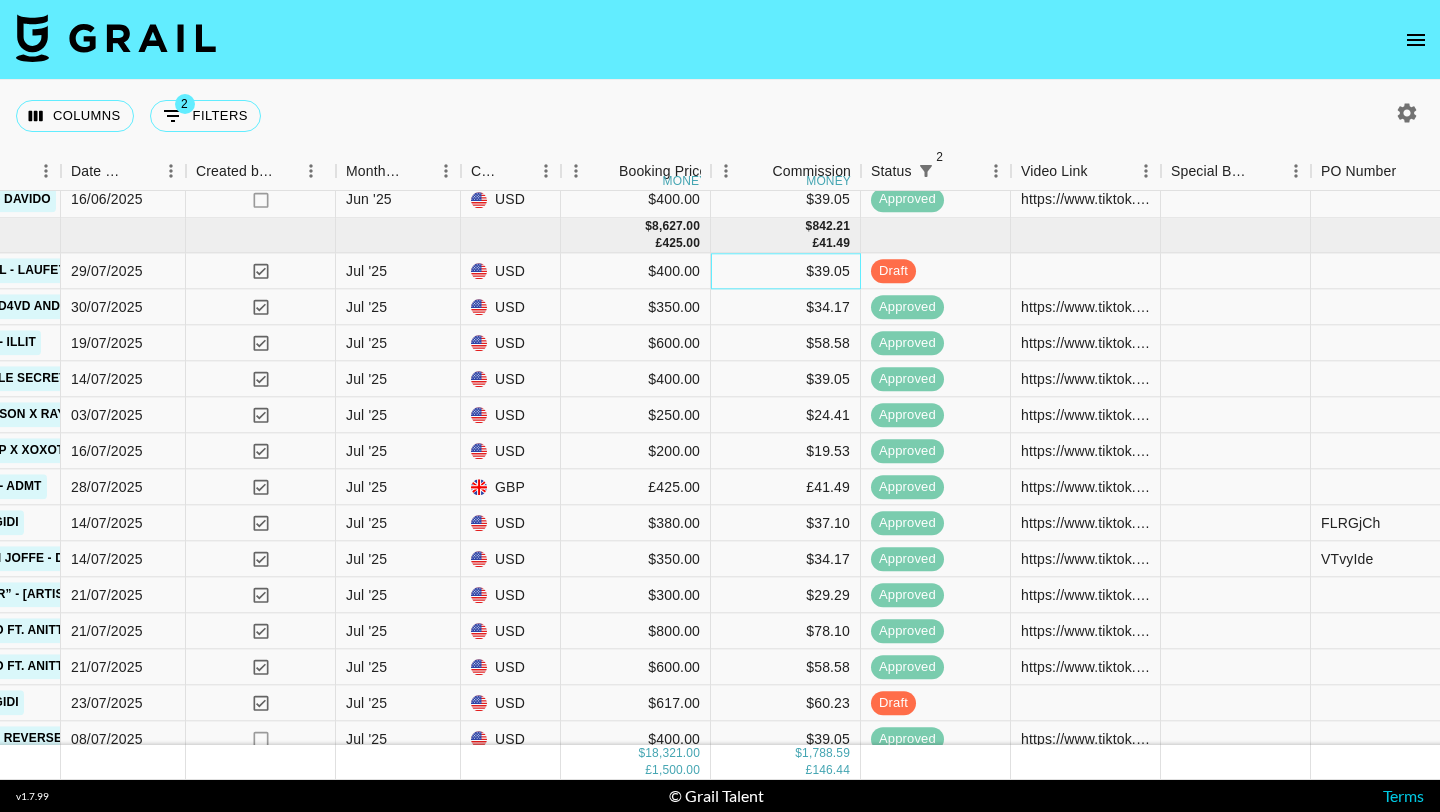 click on "$39.05" at bounding box center (786, 272) 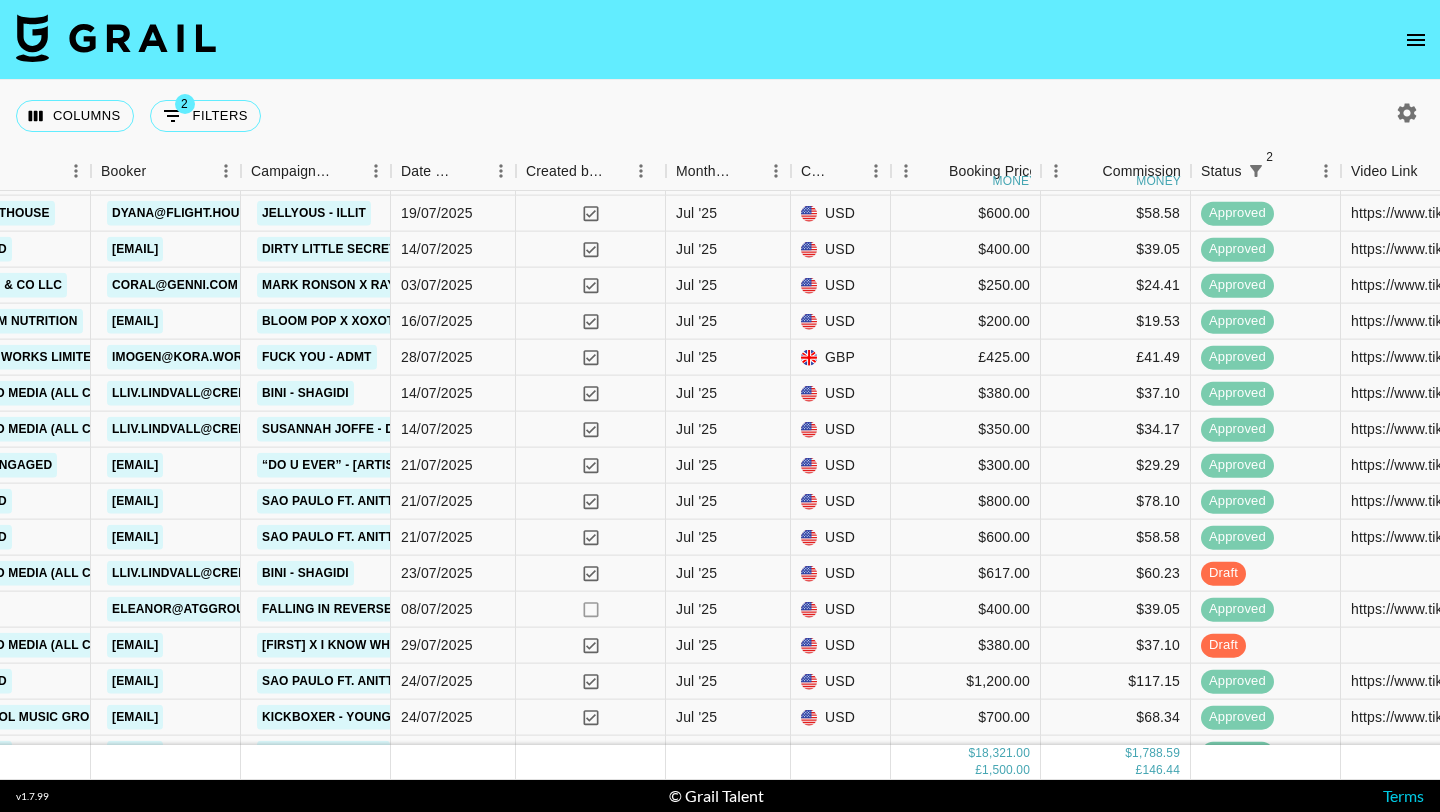 scroll, scrollTop: 971, scrollLeft: 724, axis: both 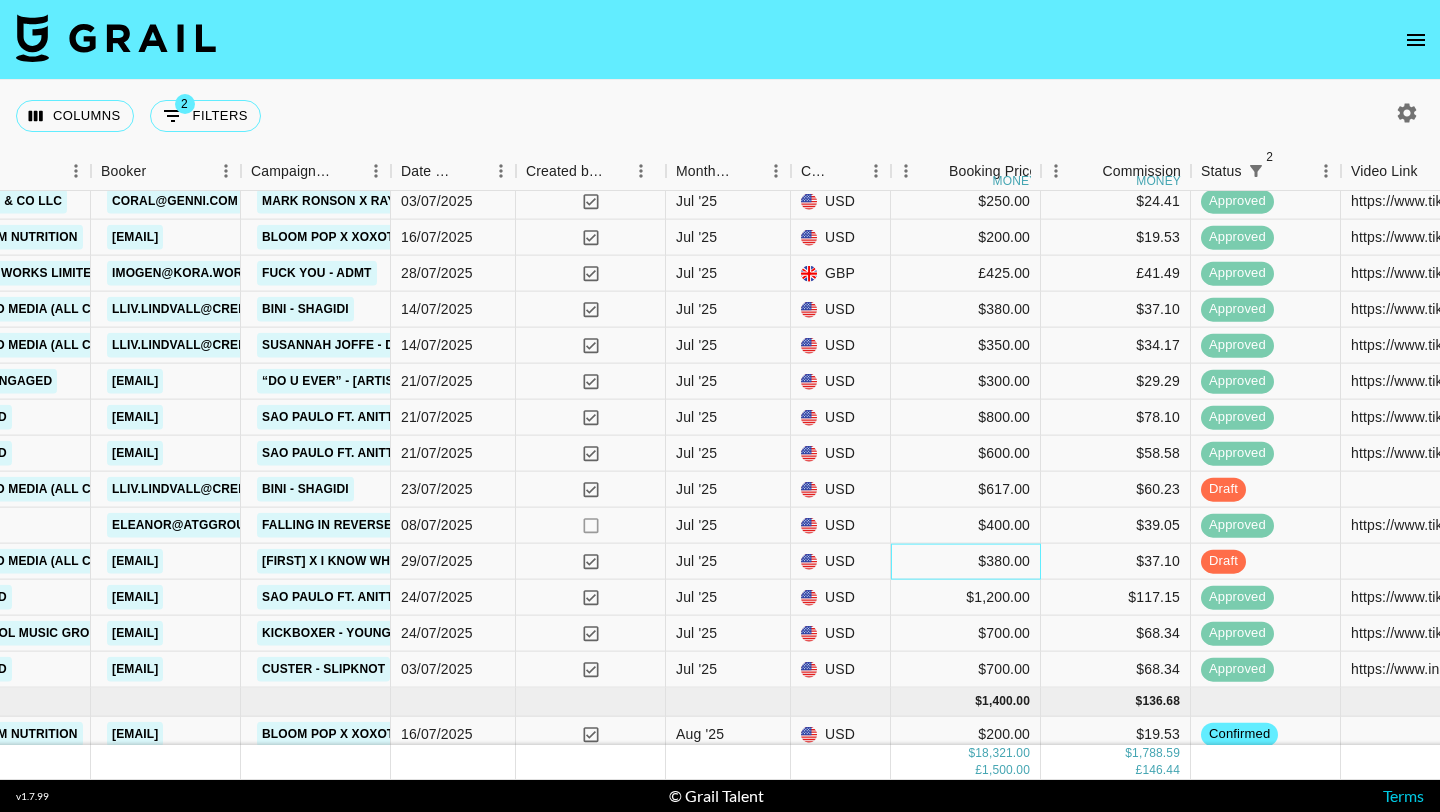 click on "$380.00" at bounding box center [966, 562] 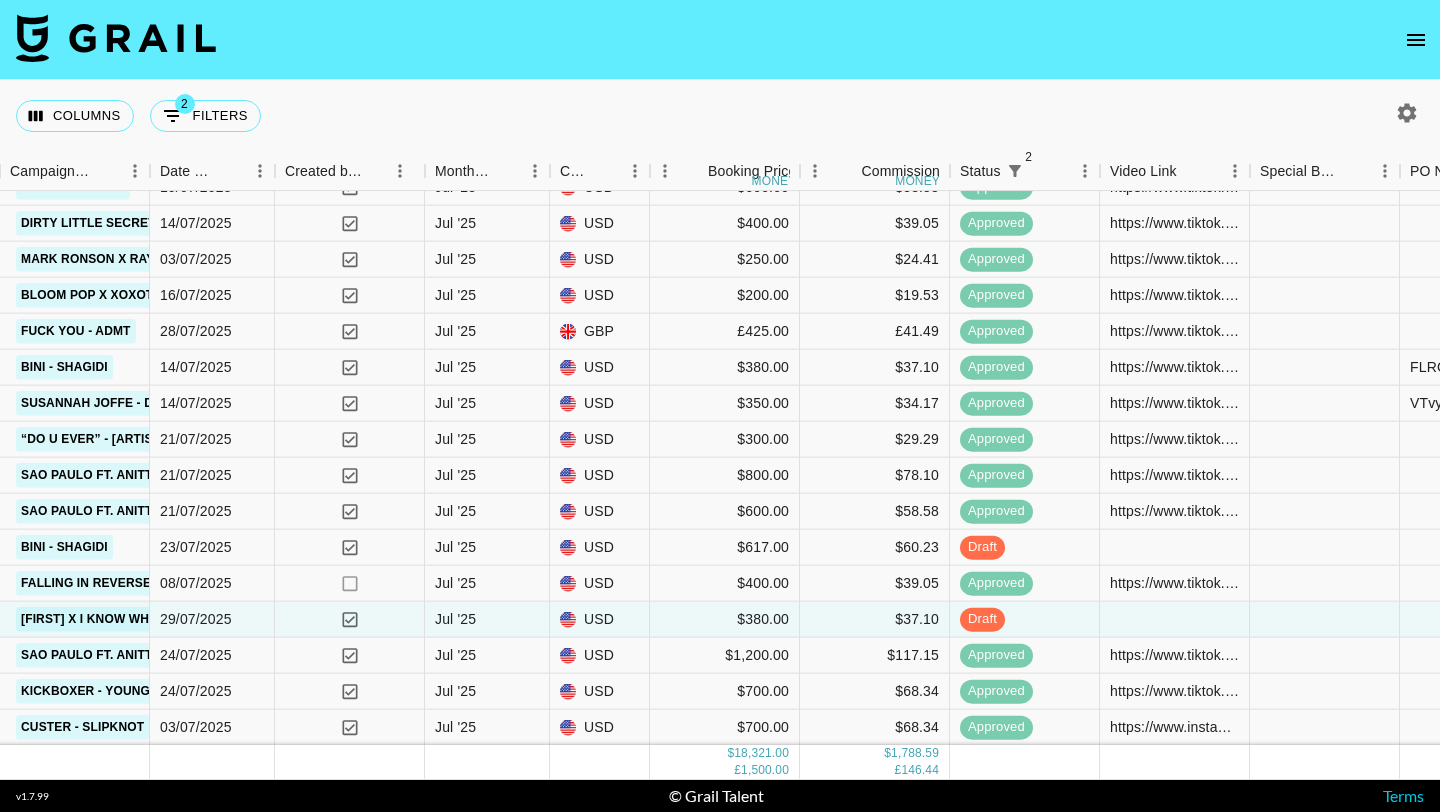 scroll, scrollTop: 873, scrollLeft: 965, axis: both 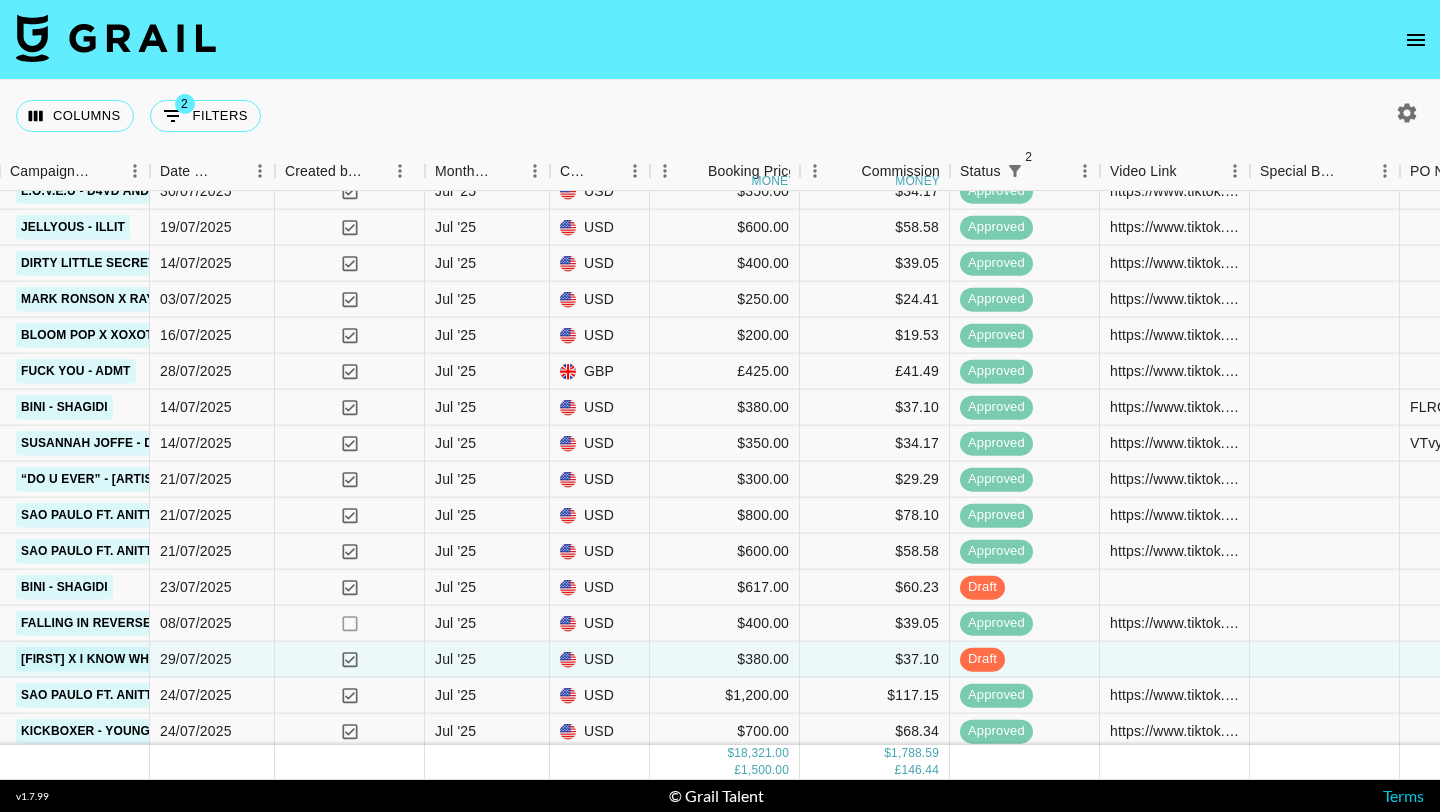 click 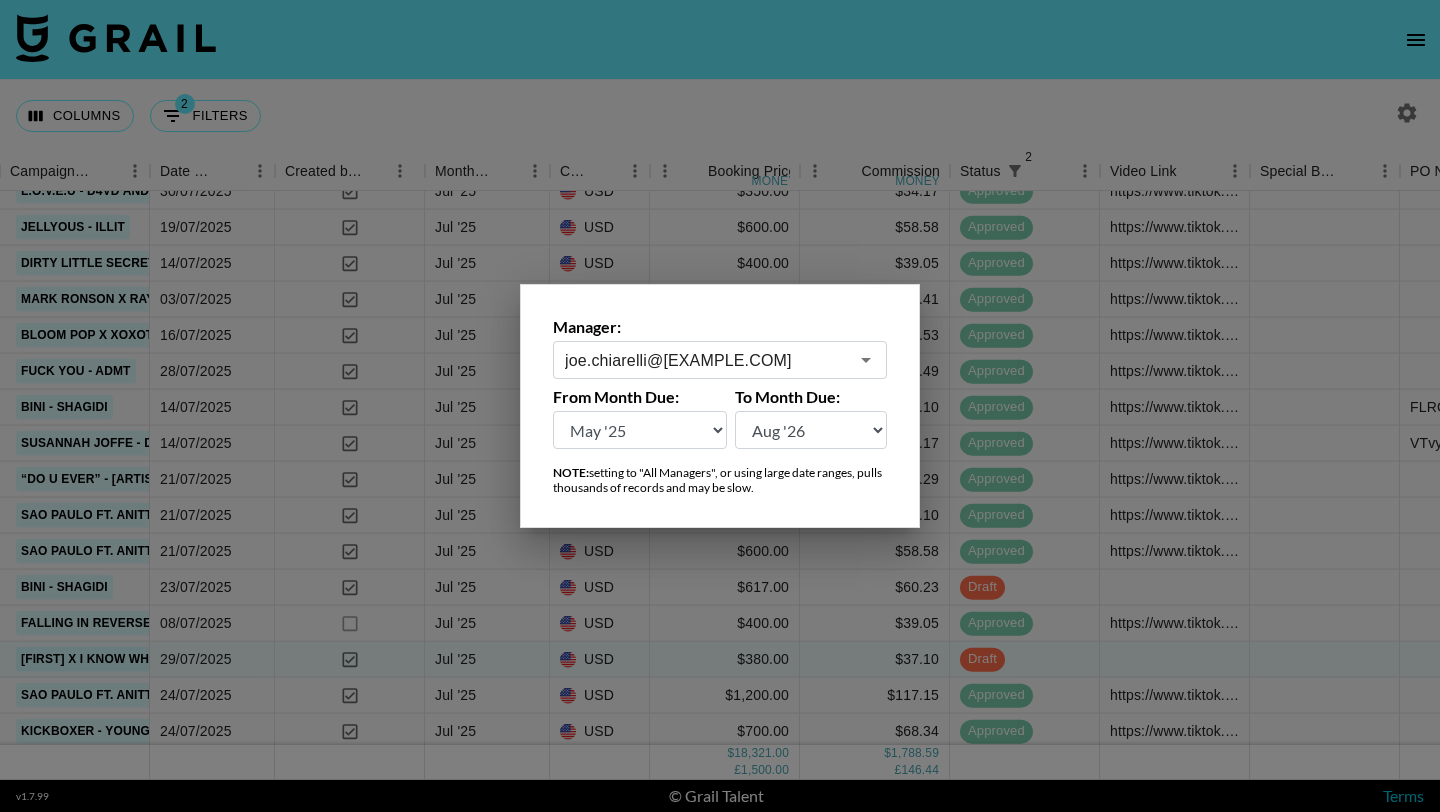 click on "Aug '26 Jul '26 Jun '26 May '26 Apr '26 Mar '26 Feb '26 Jan '26 Dec '25 Nov '25 Oct '25 Sep '25 Aug '25 Jul '25 Jun '25 May '25 Apr '25 Mar '25 Feb '25 Jan '25 Dec '24 Nov '24 Oct '24 Sep '24 Aug '24" at bounding box center (811, 430) 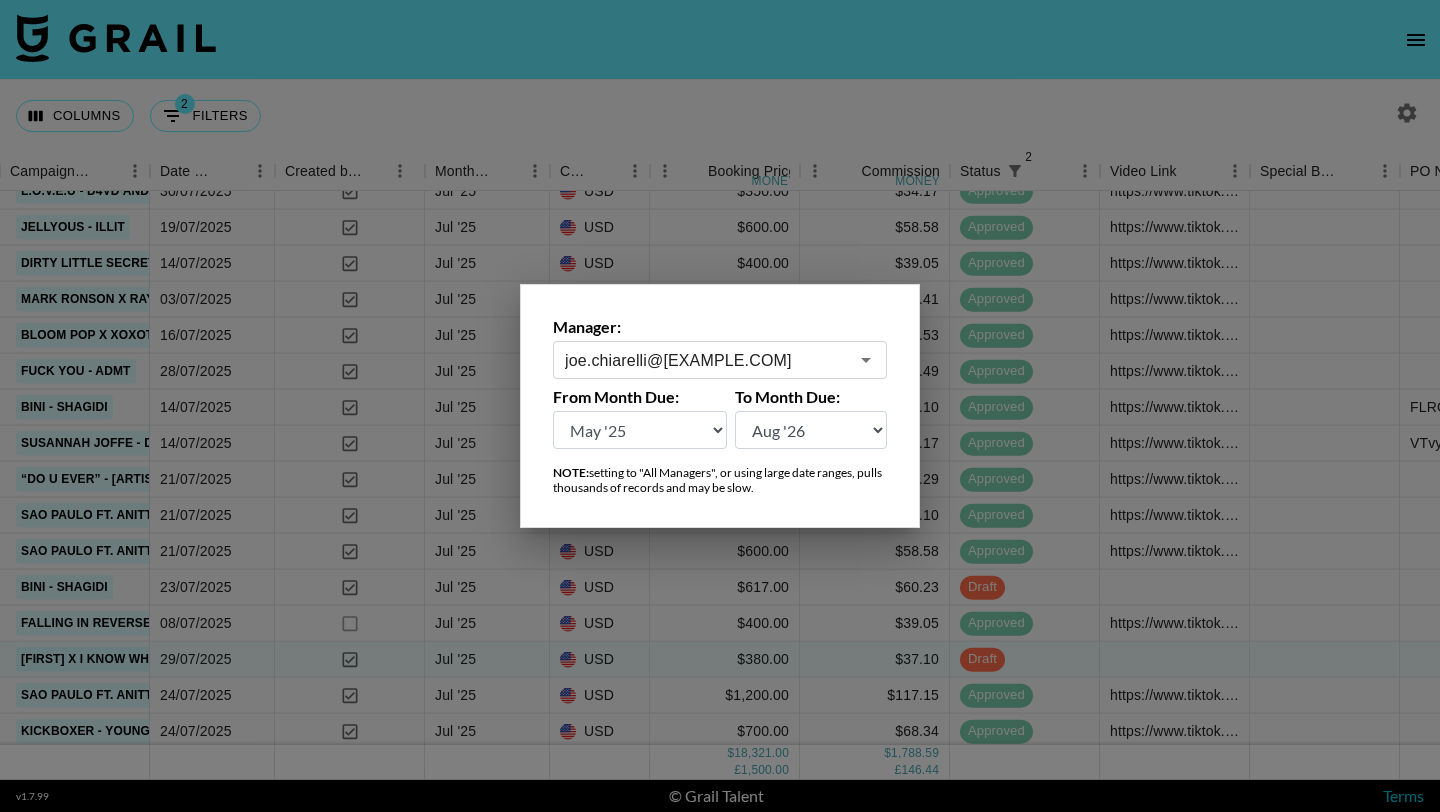 click on "Aug '26 Jul '26 Jun '26 May '26 Apr '26 Mar '26 Feb '26 Jan '26 Dec '25 Nov '25 Oct '25 Sep '25 Aug '25 Jul '25 Jun '25 May '25 Apr '25 Mar '25 Feb '25 Jan '25 Dec '24 Nov '24 Oct '24 Sep '24 Aug '24" at bounding box center [640, 430] 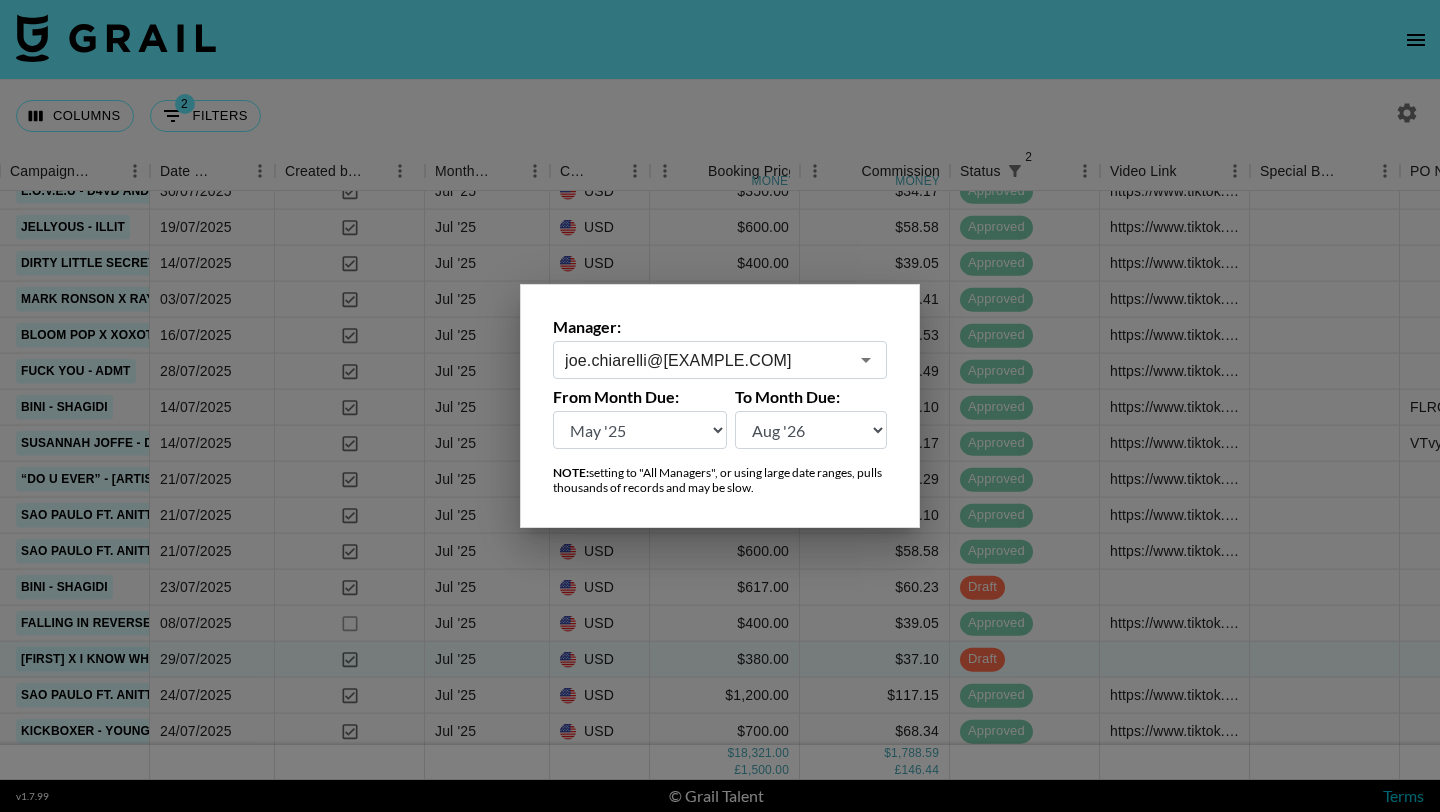 select on "Apr '25" 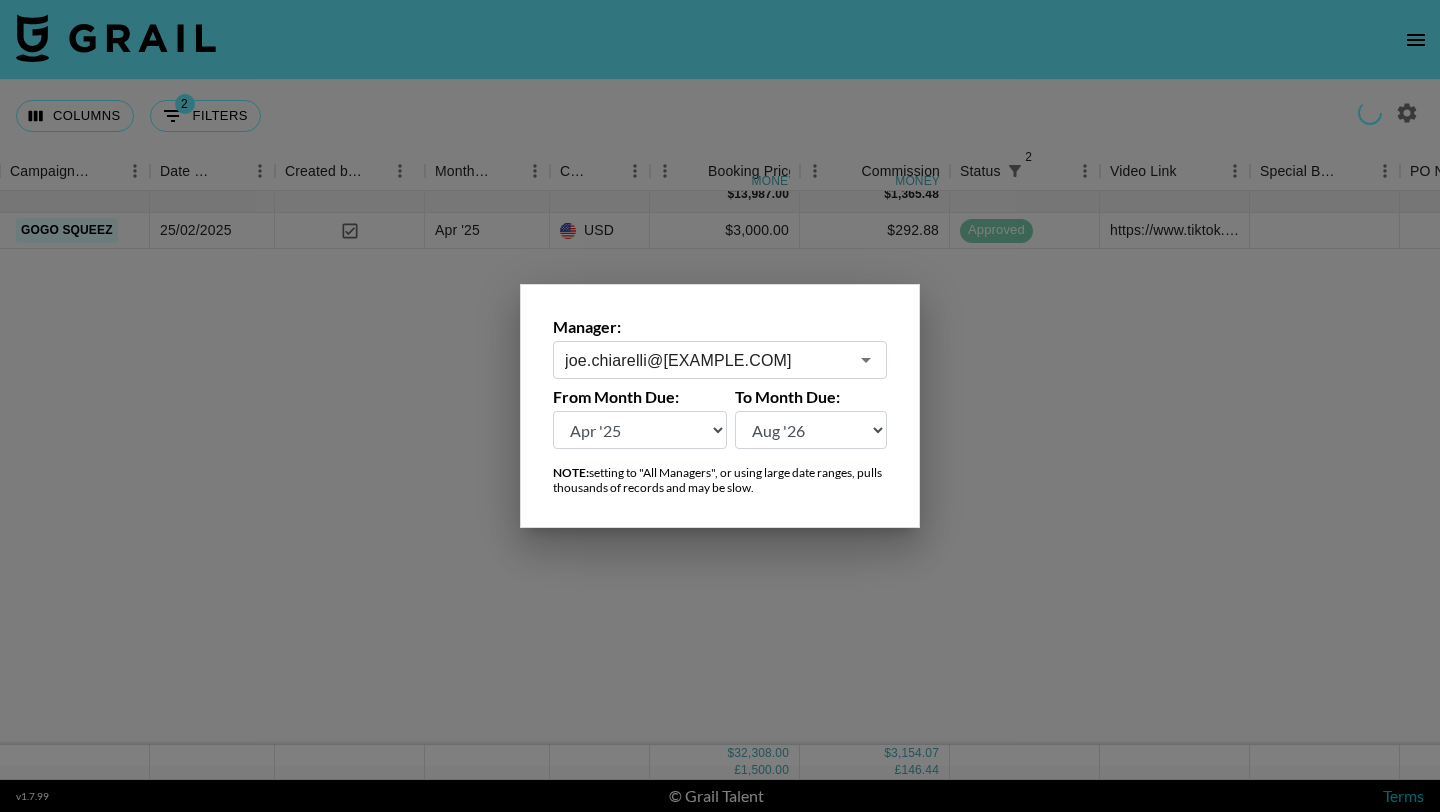 scroll, scrollTop: 0, scrollLeft: 965, axis: horizontal 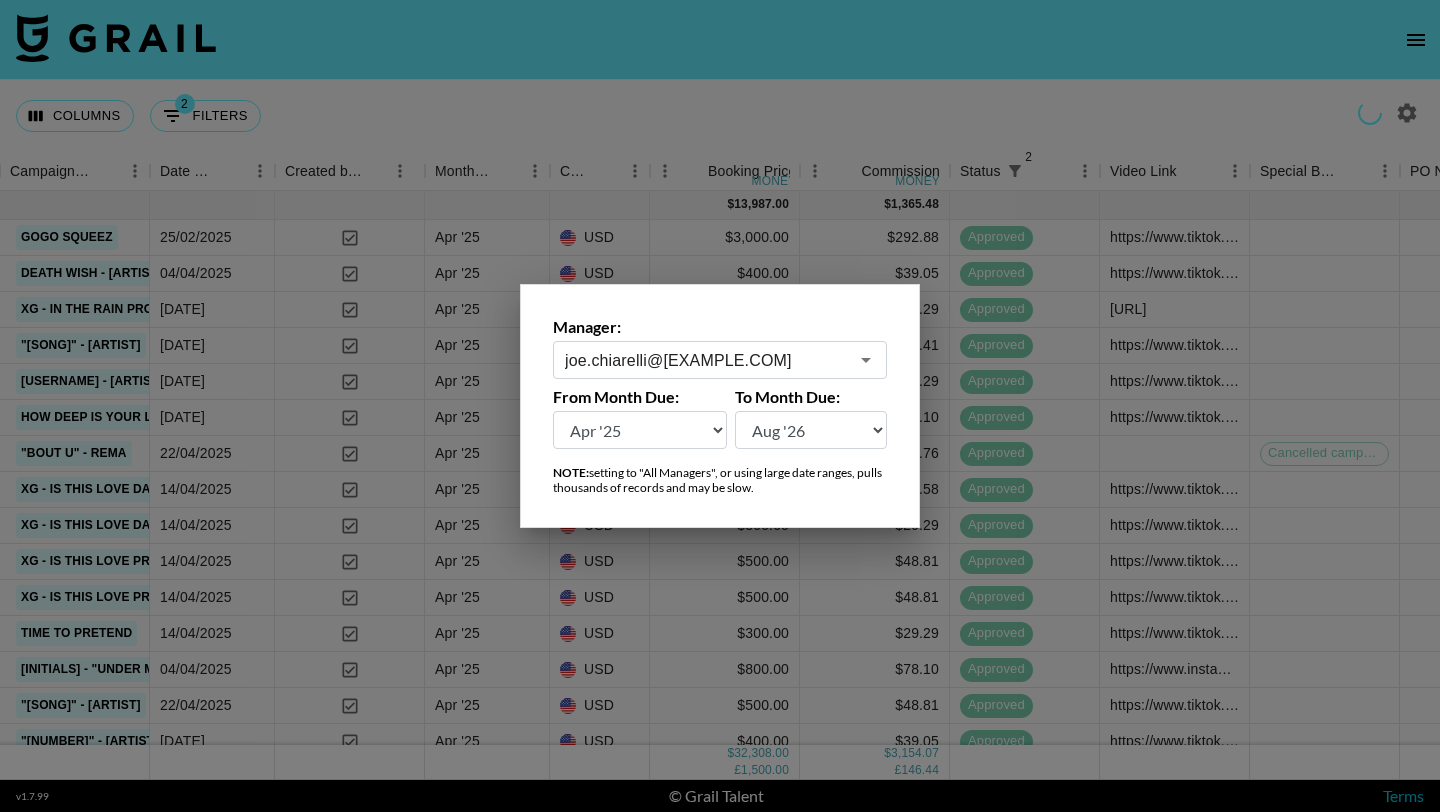click at bounding box center [720, 406] 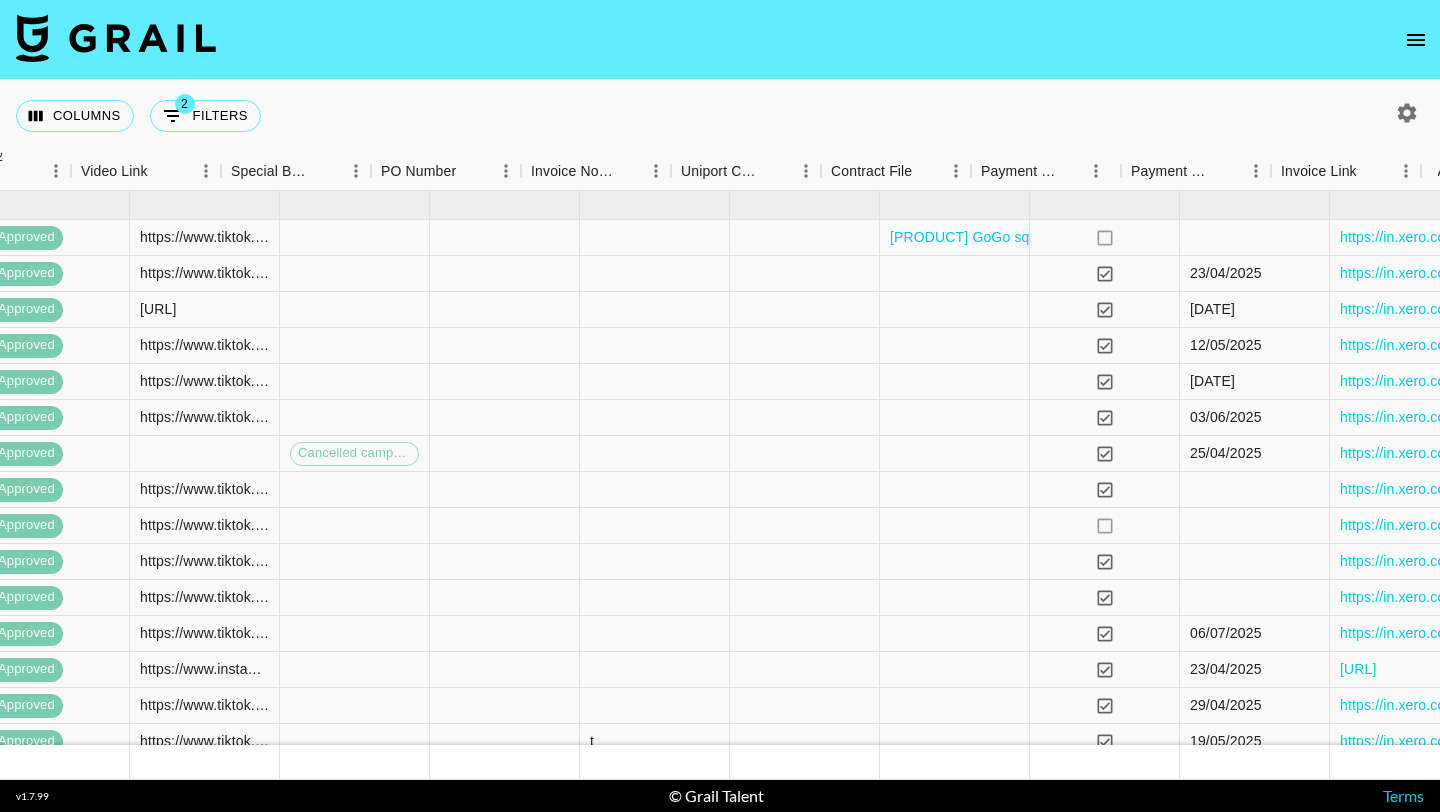 scroll, scrollTop: 0, scrollLeft: 2055, axis: horizontal 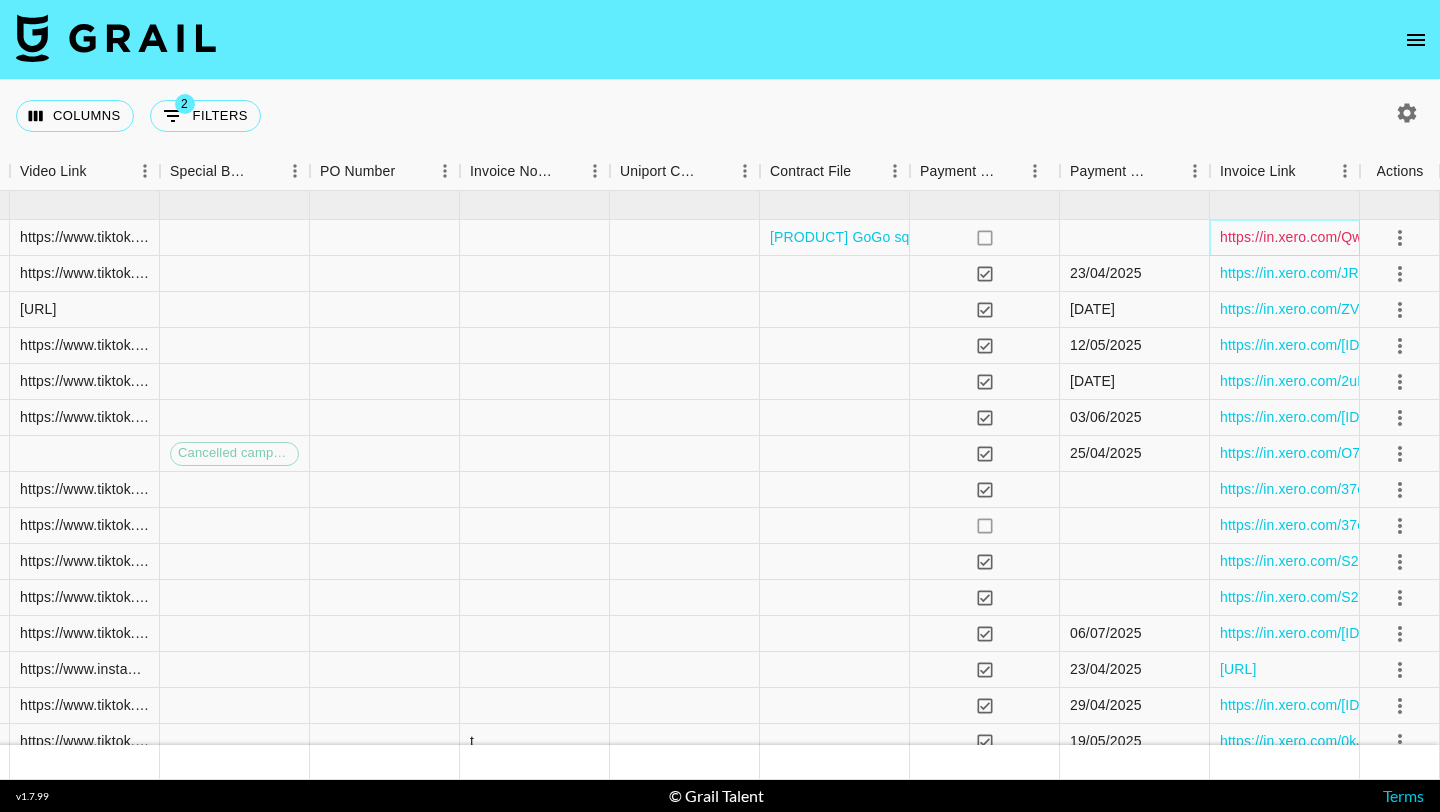 click on "https://in.xero.com/QwgfHKDet7FdptEx8pJTSAXg3zDwE6UuE4p7Unvb" at bounding box center (1448, 237) 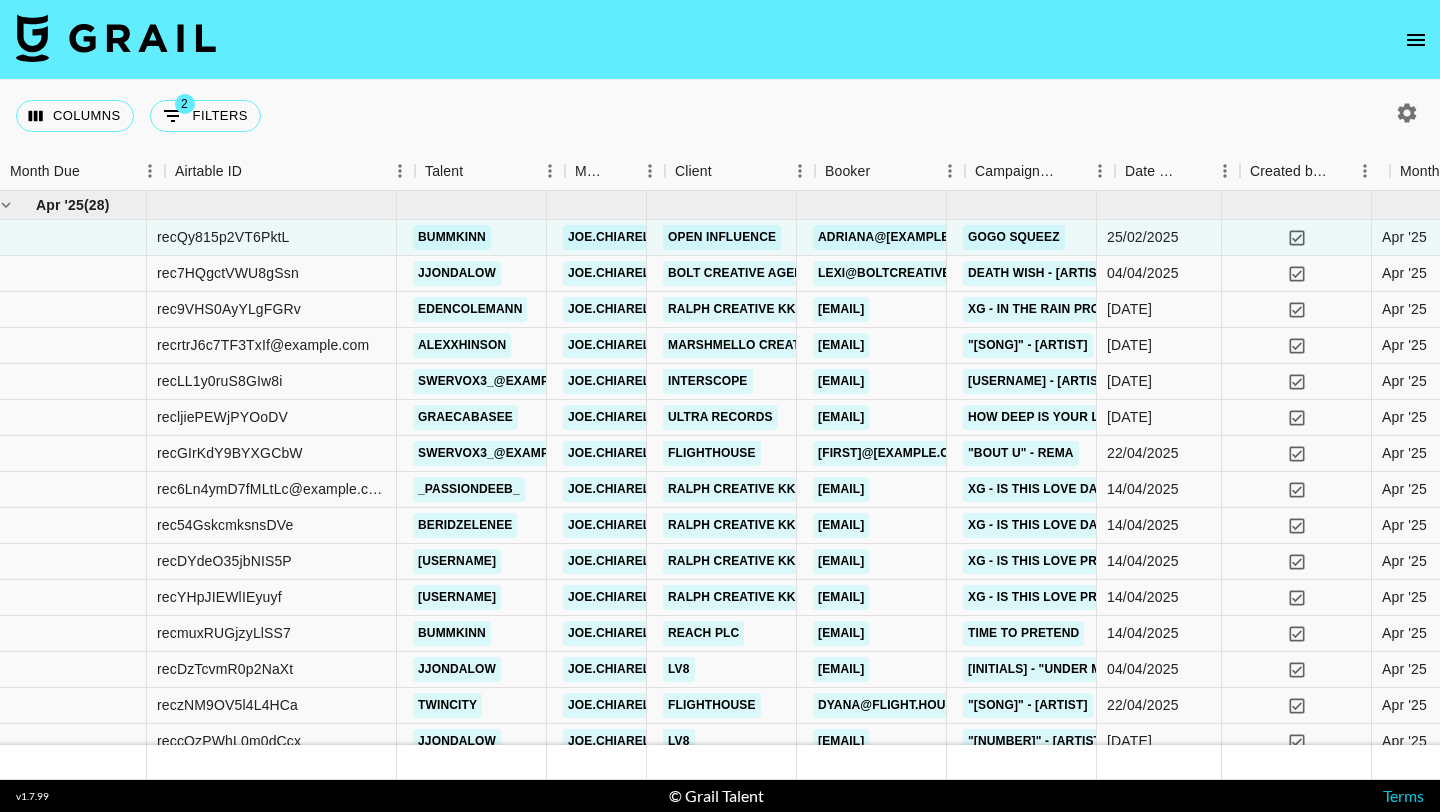 scroll, scrollTop: 0, scrollLeft: 0, axis: both 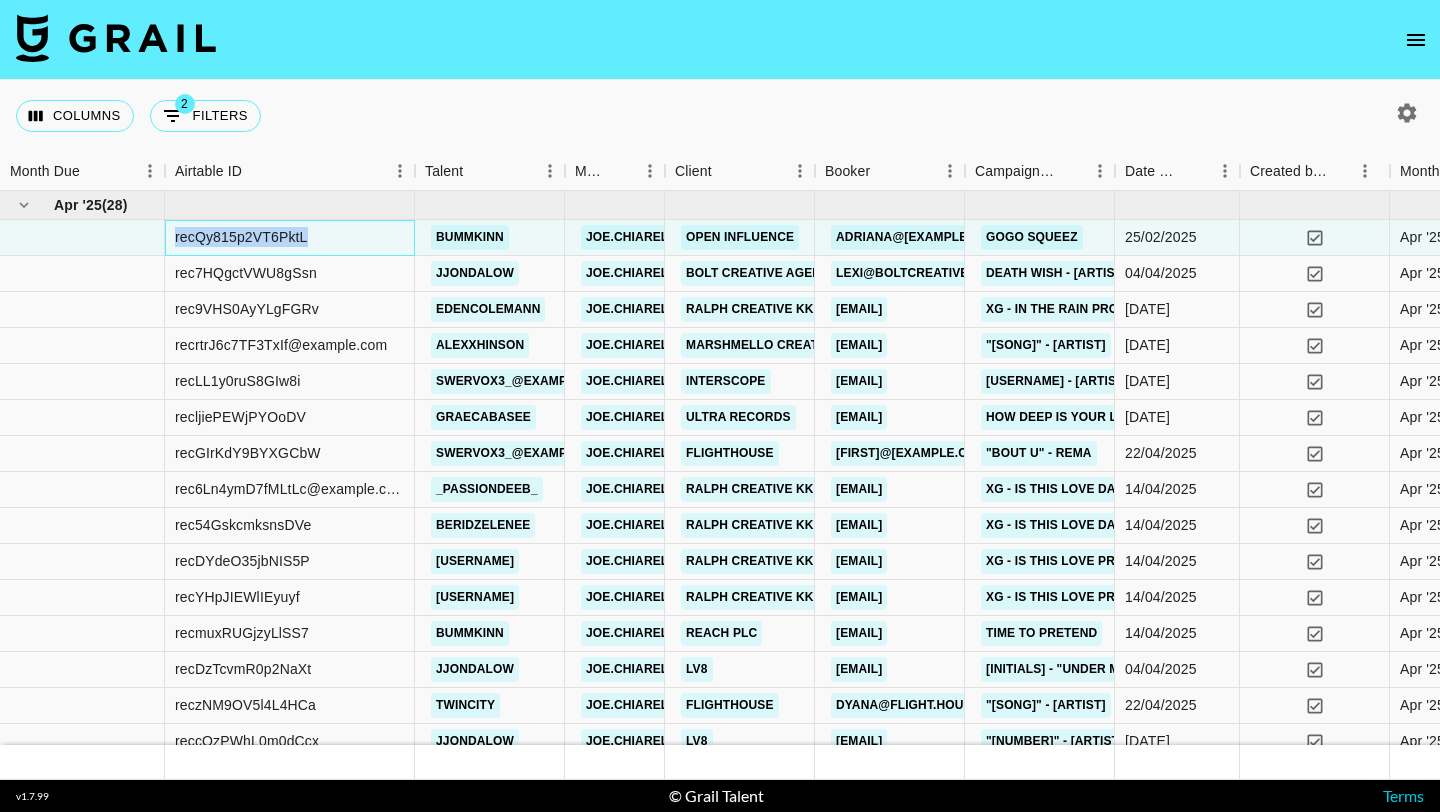 drag, startPoint x: 311, startPoint y: 237, endPoint x: 158, endPoint y: 241, distance: 153.05228 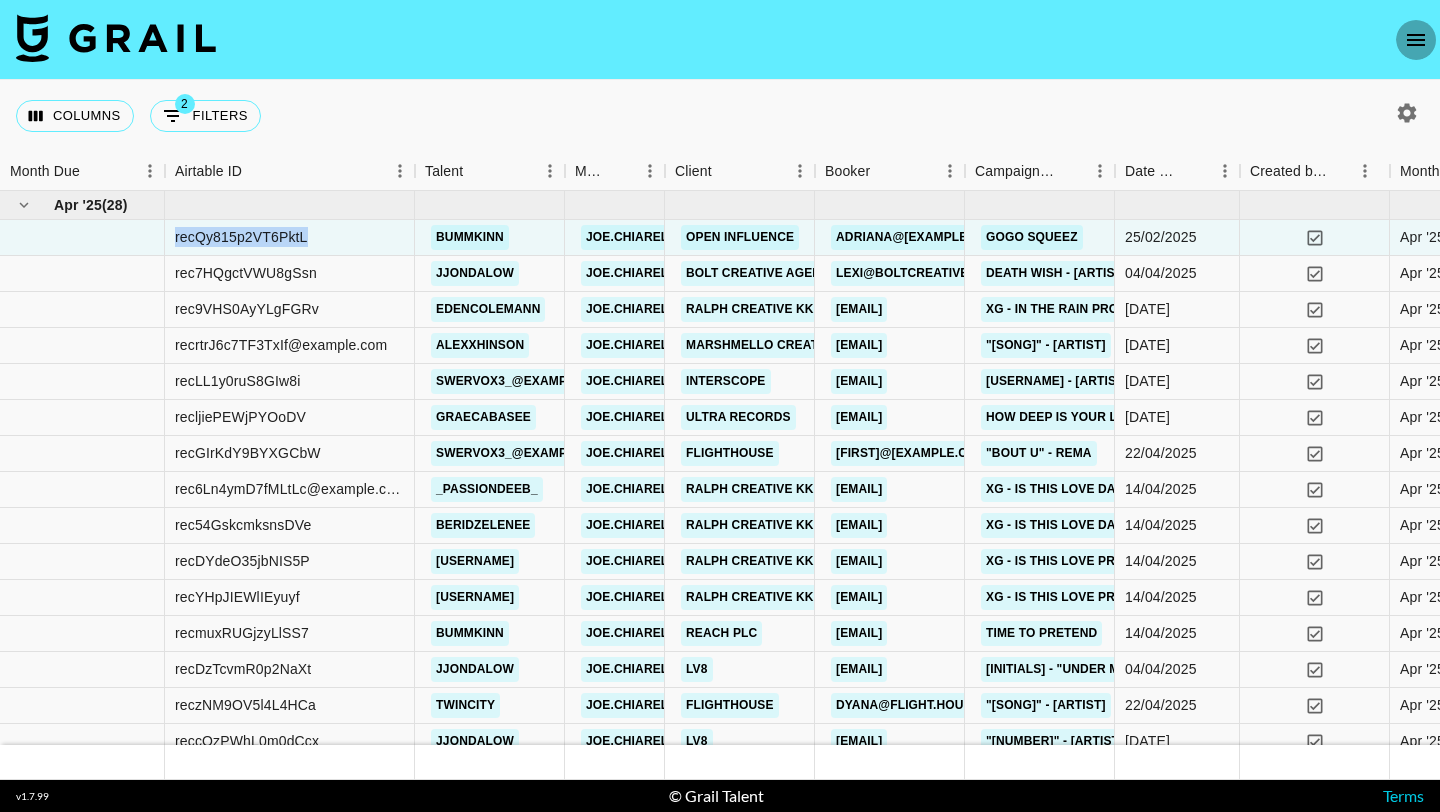 click 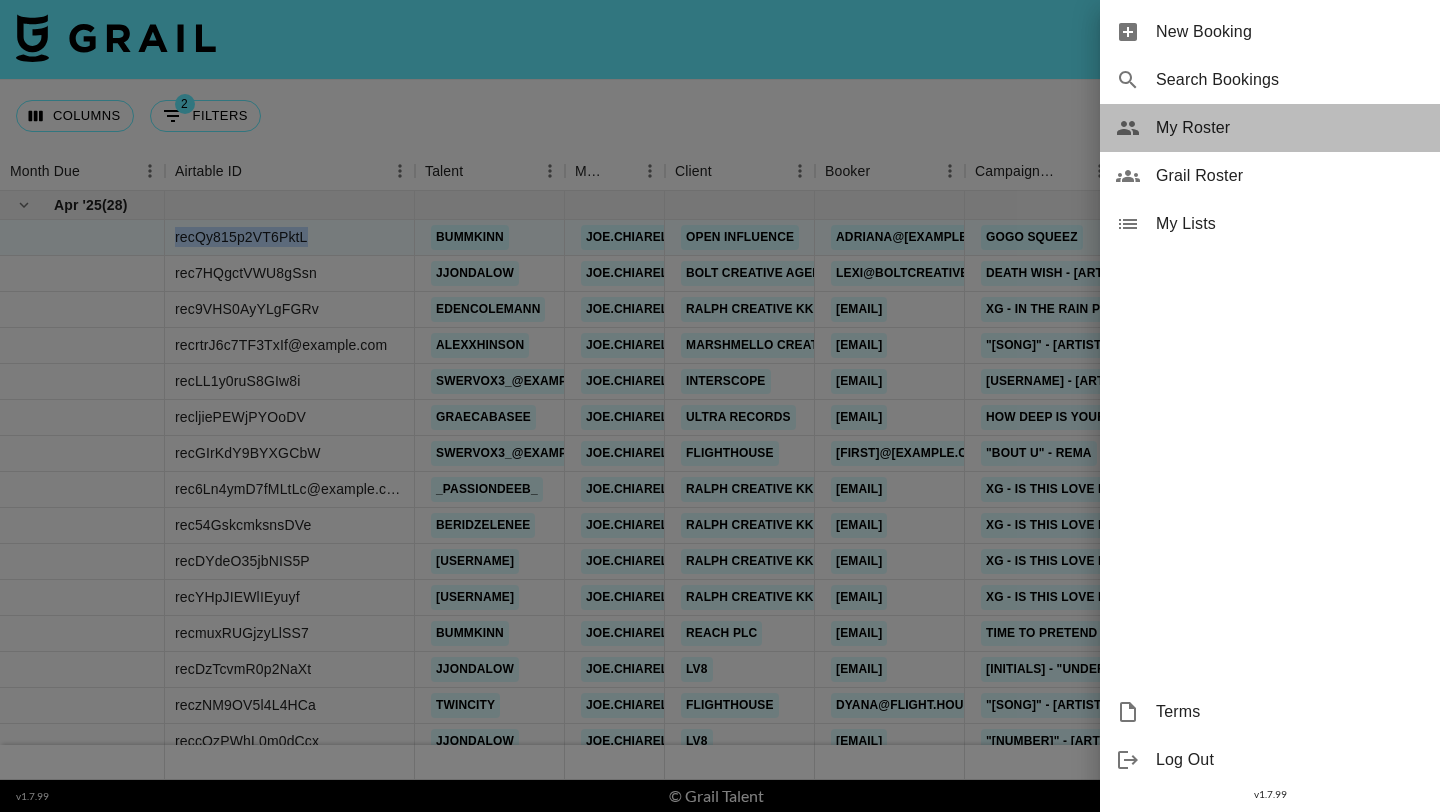 click on "My Roster" at bounding box center [1290, 128] 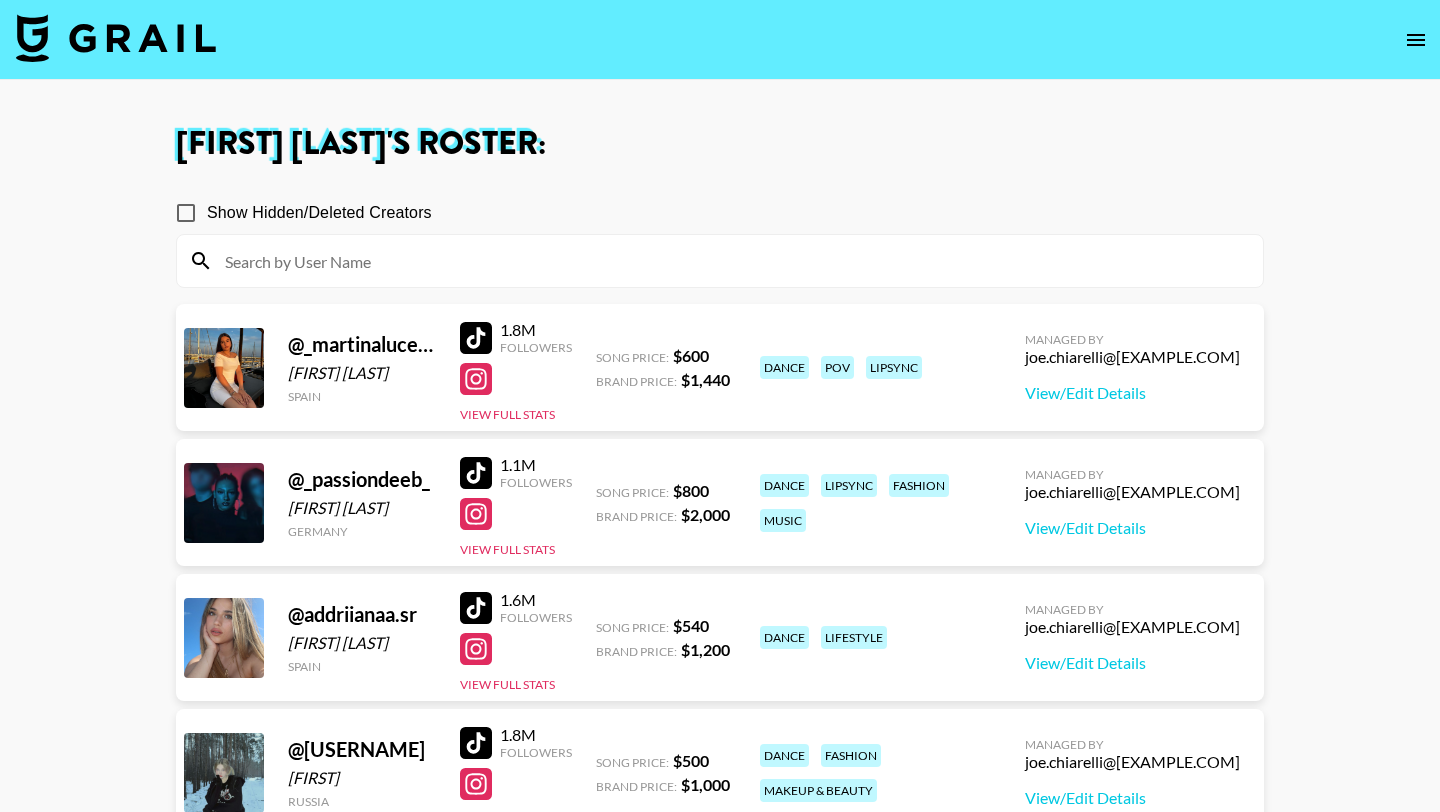 click at bounding box center [732, 261] 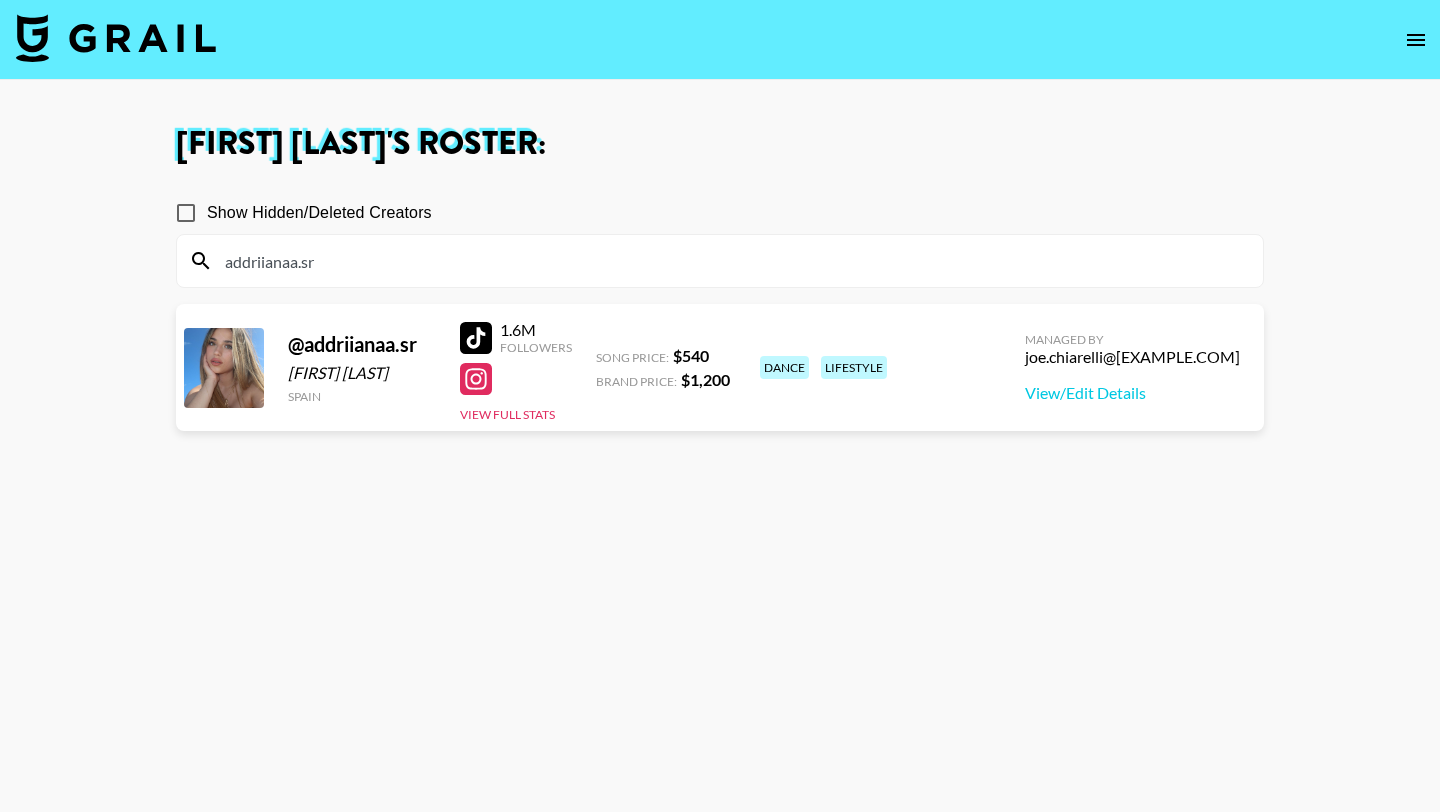click on "addriianaa.sr" at bounding box center (732, 261) 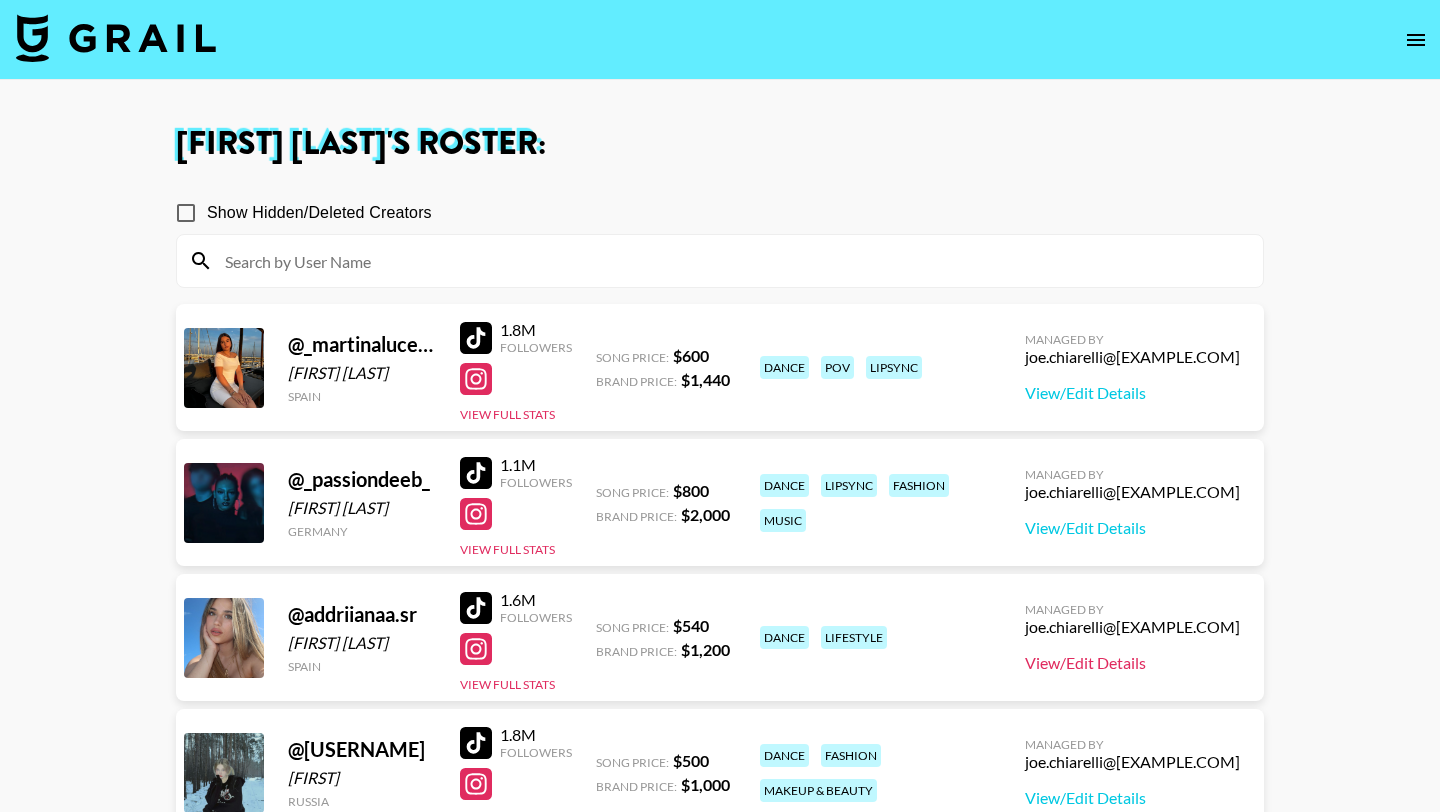click on "View/Edit Details" at bounding box center (1132, 663) 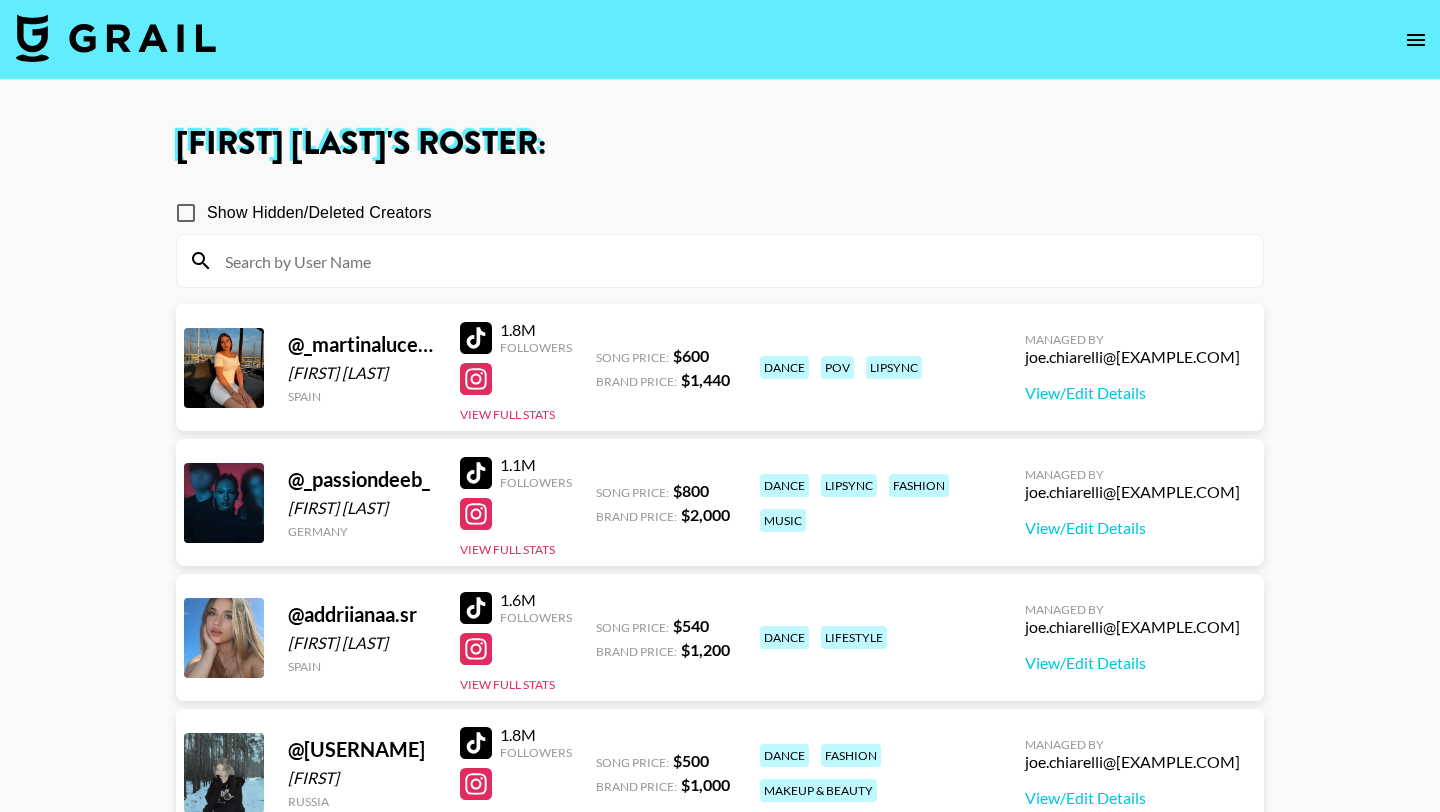 click at bounding box center [732, 261] 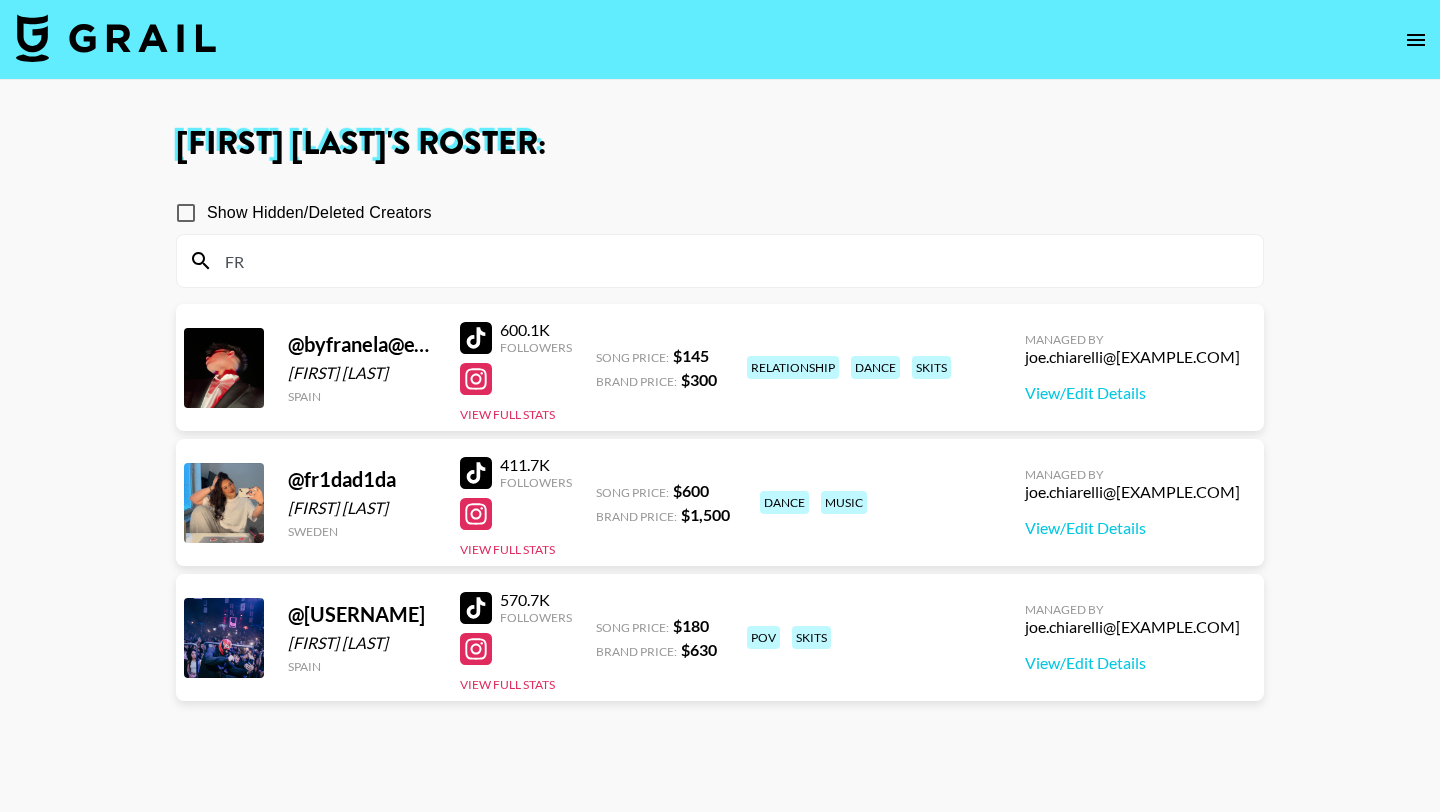 click on "FR" at bounding box center (732, 261) 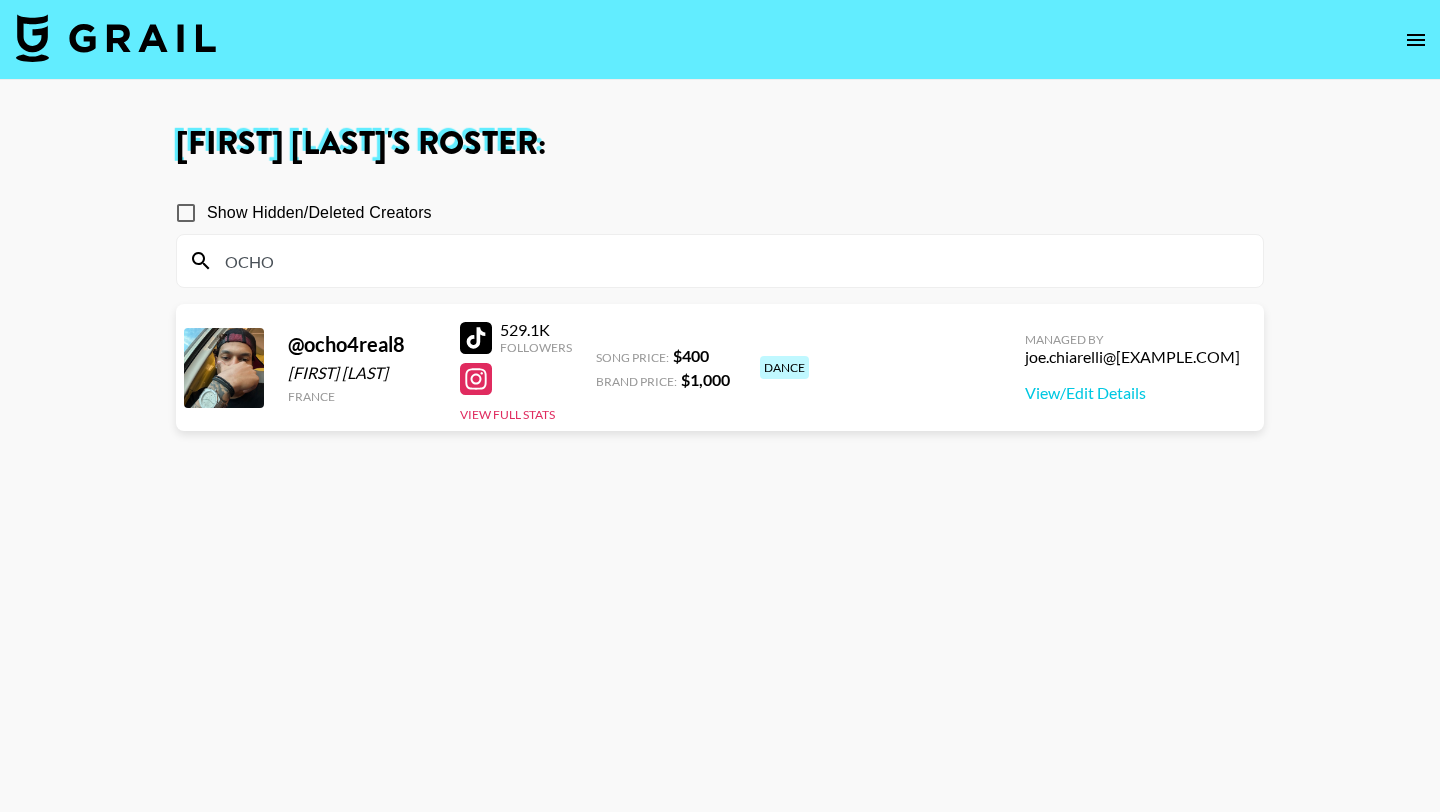 click at bounding box center (476, 338) 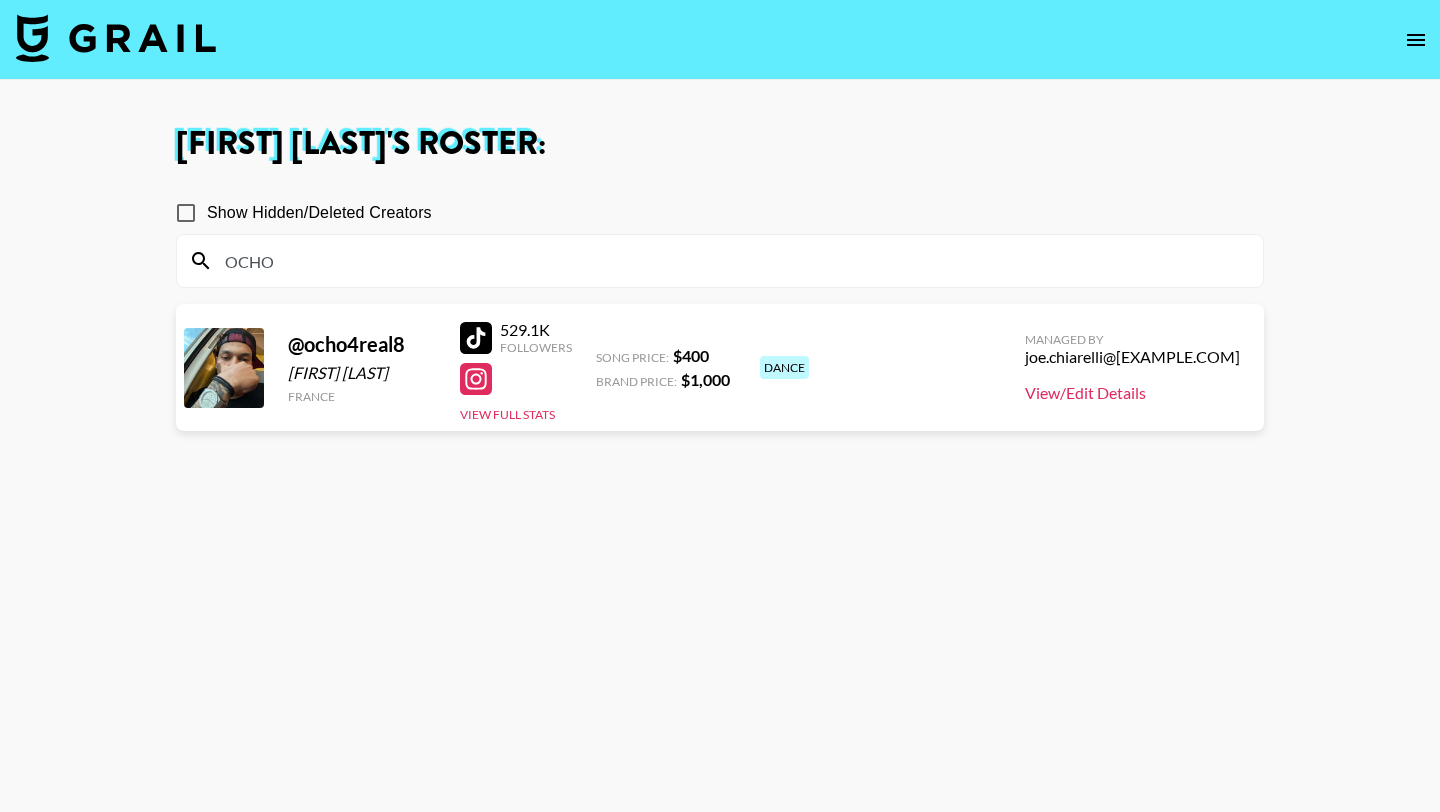 click on "View/Edit Details" at bounding box center [1132, 393] 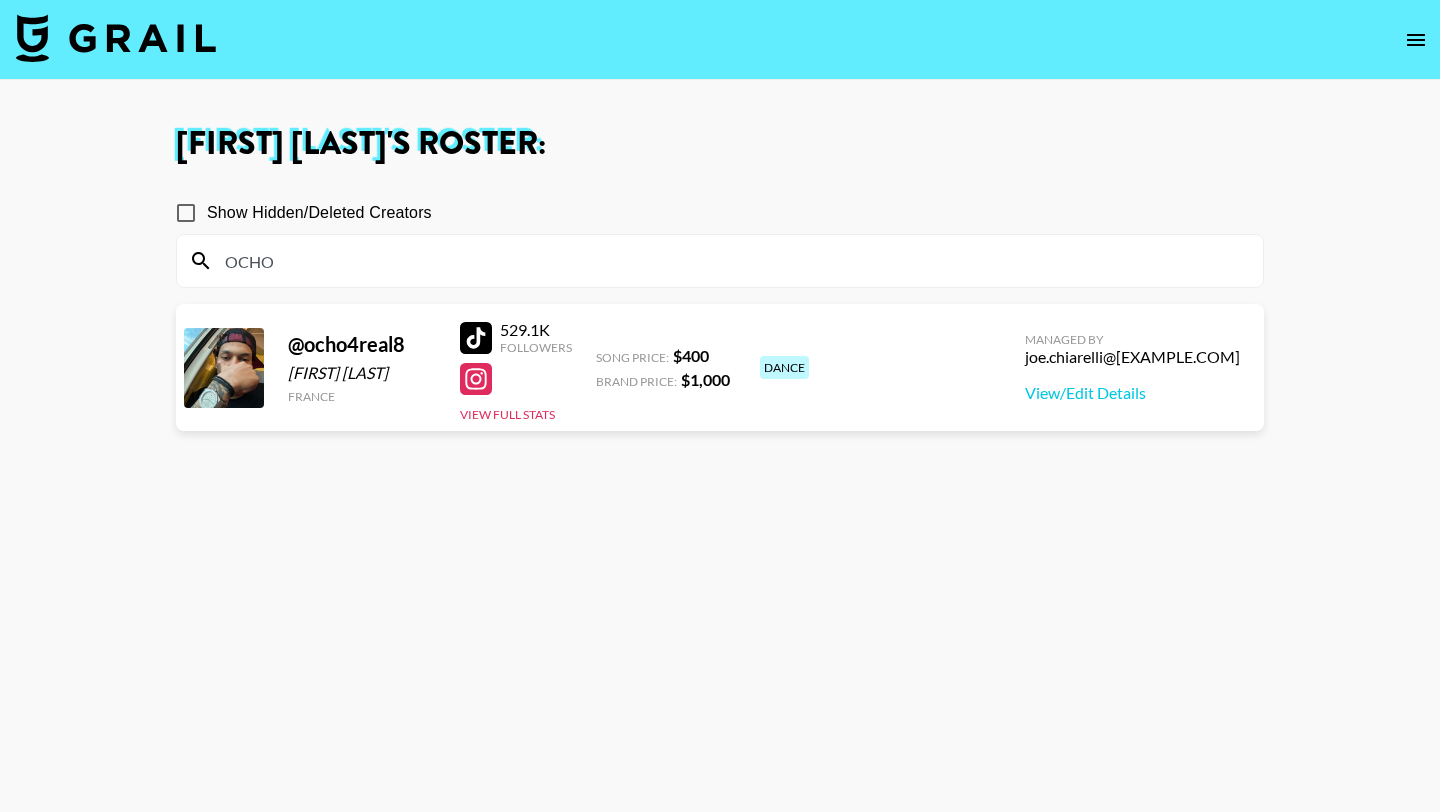 click on "OCHO" at bounding box center [732, 261] 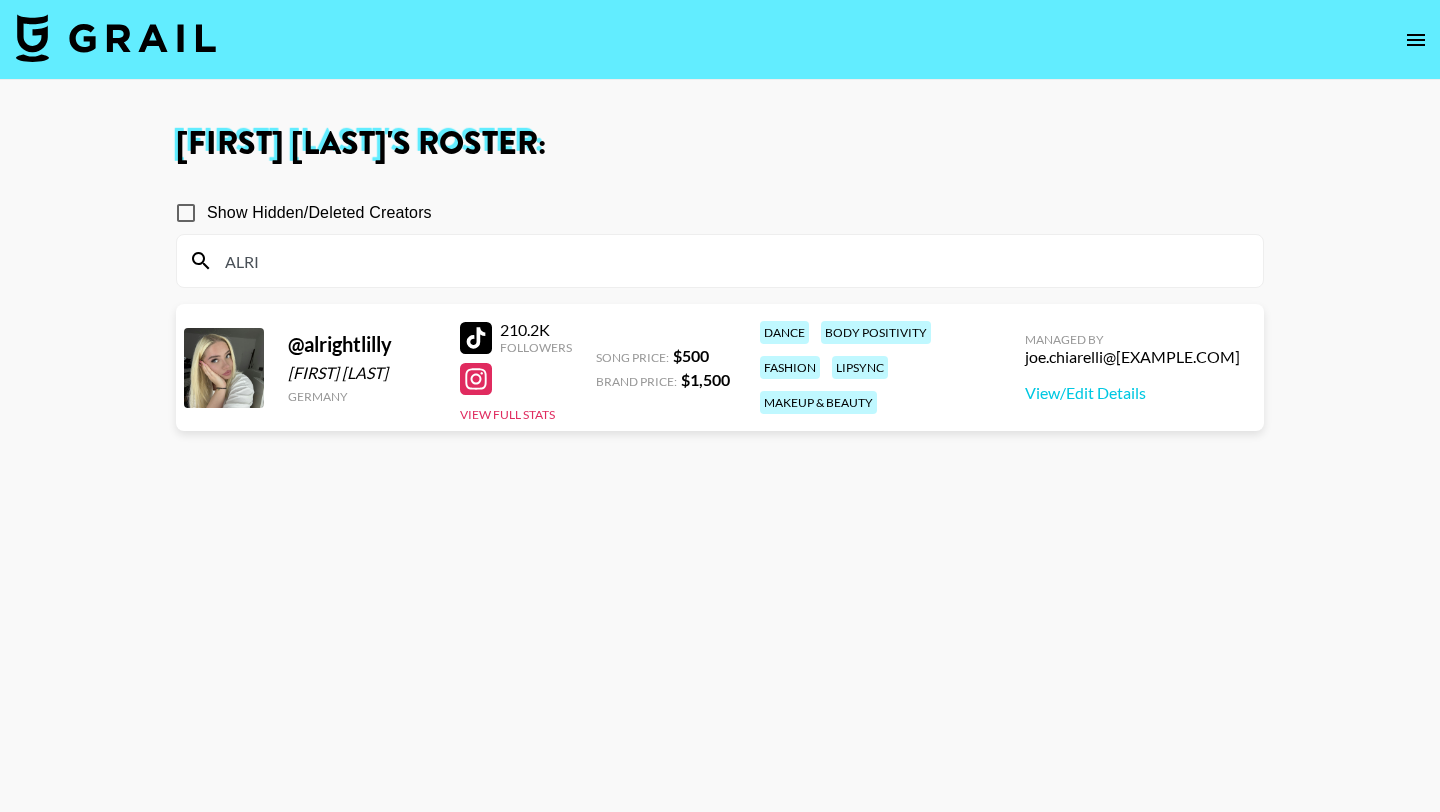 click on "ALRI" at bounding box center (732, 261) 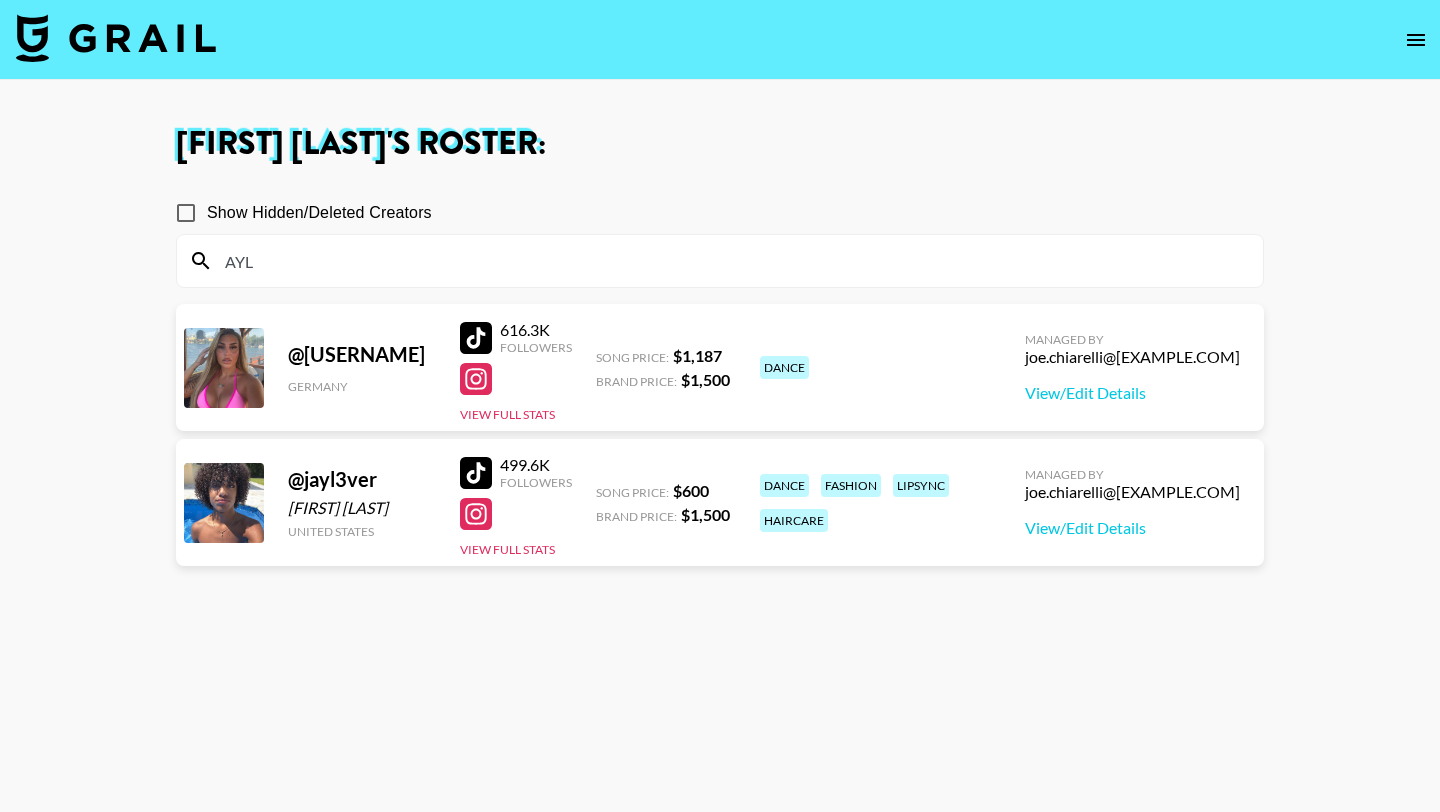 click on "AYL" at bounding box center [732, 261] 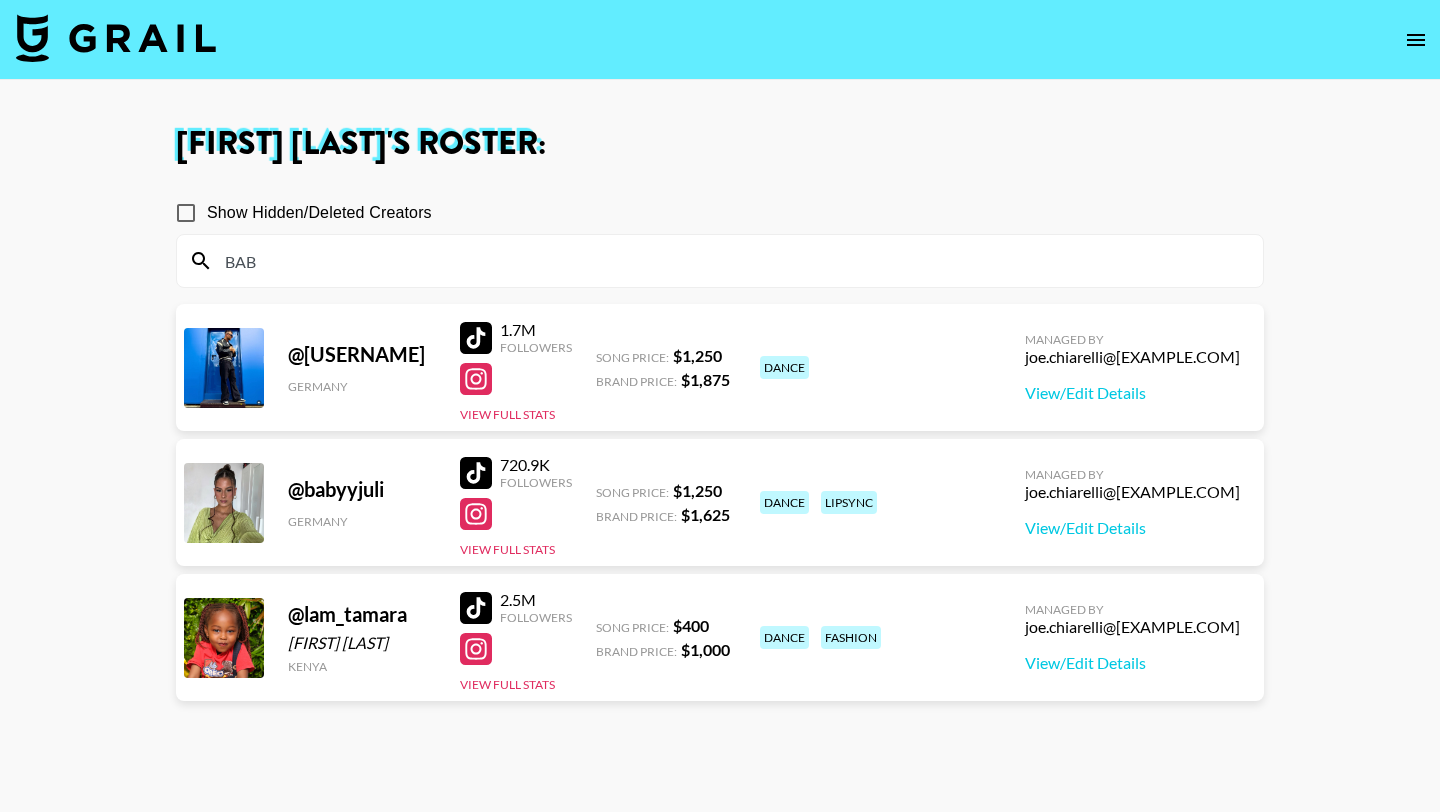 click on "BAB" at bounding box center [732, 261] 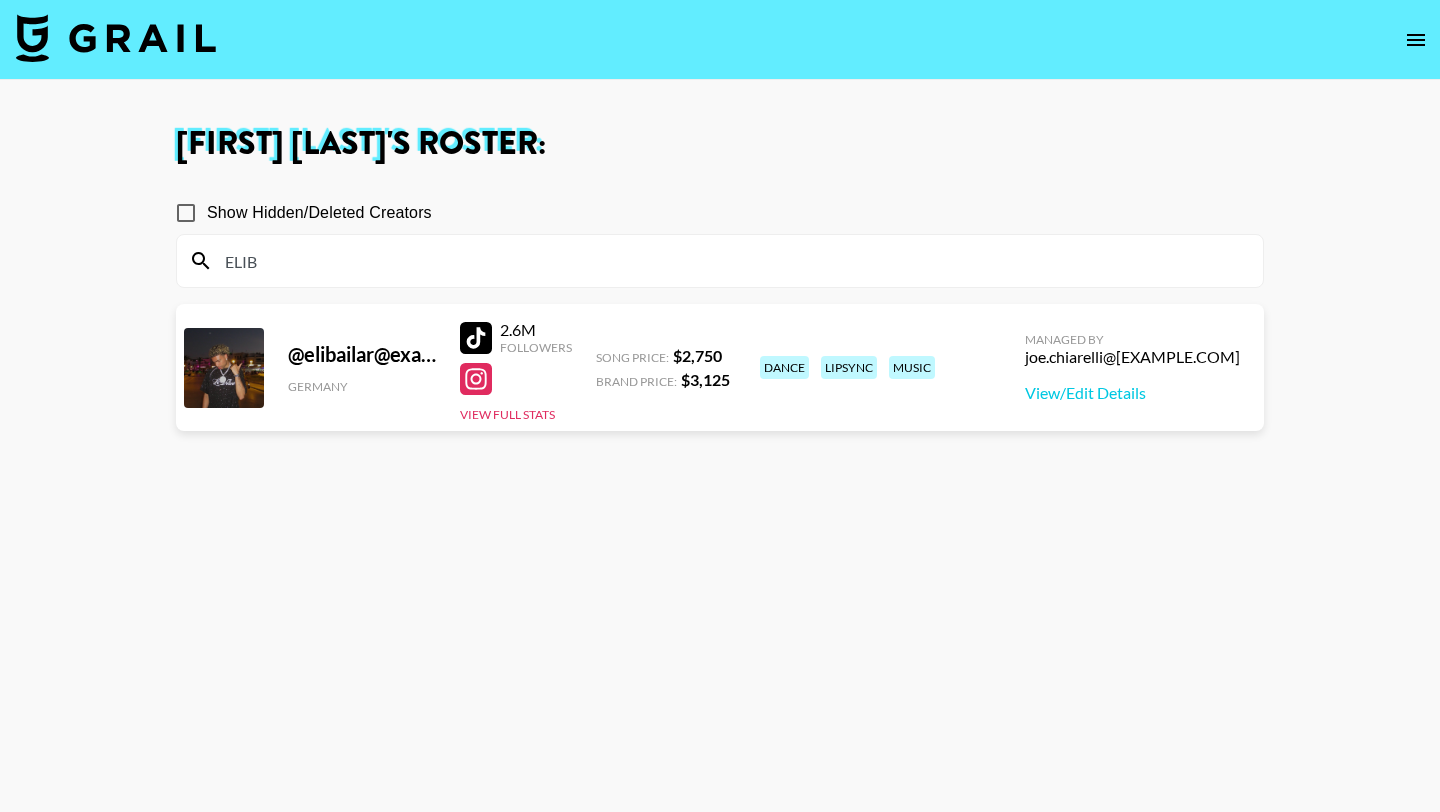 click on "ELIB" at bounding box center (732, 261) 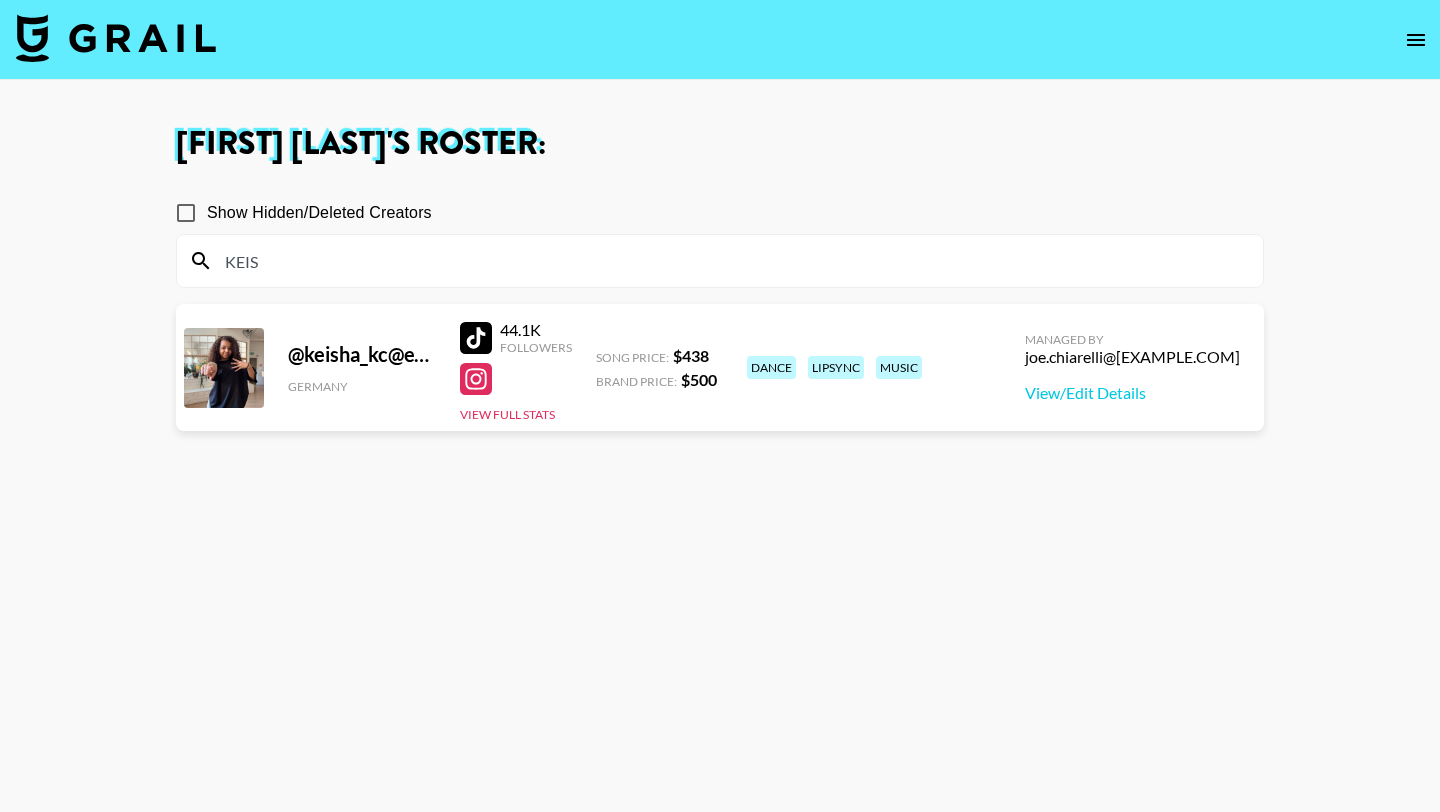 click on "KEIS" at bounding box center (732, 261) 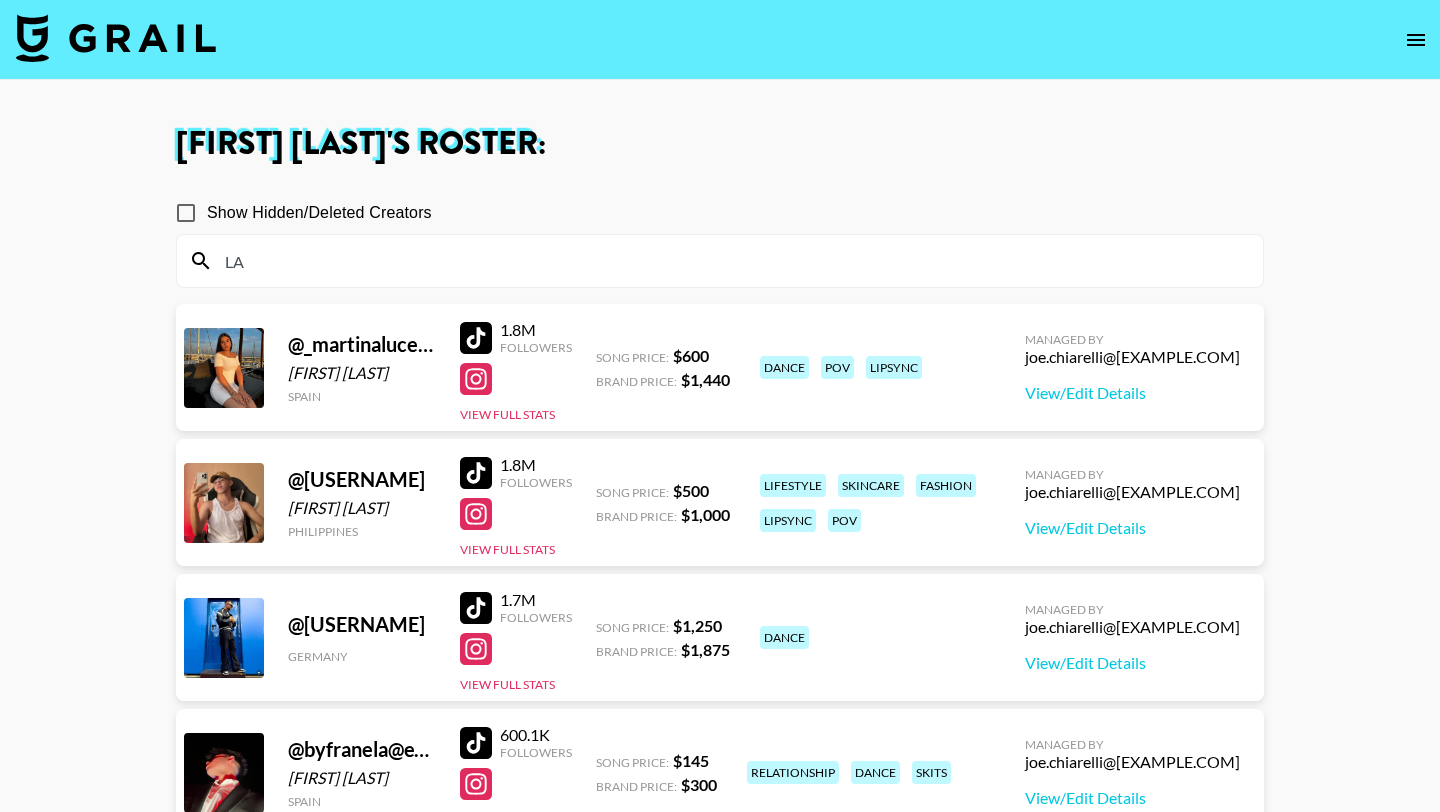 type on "L" 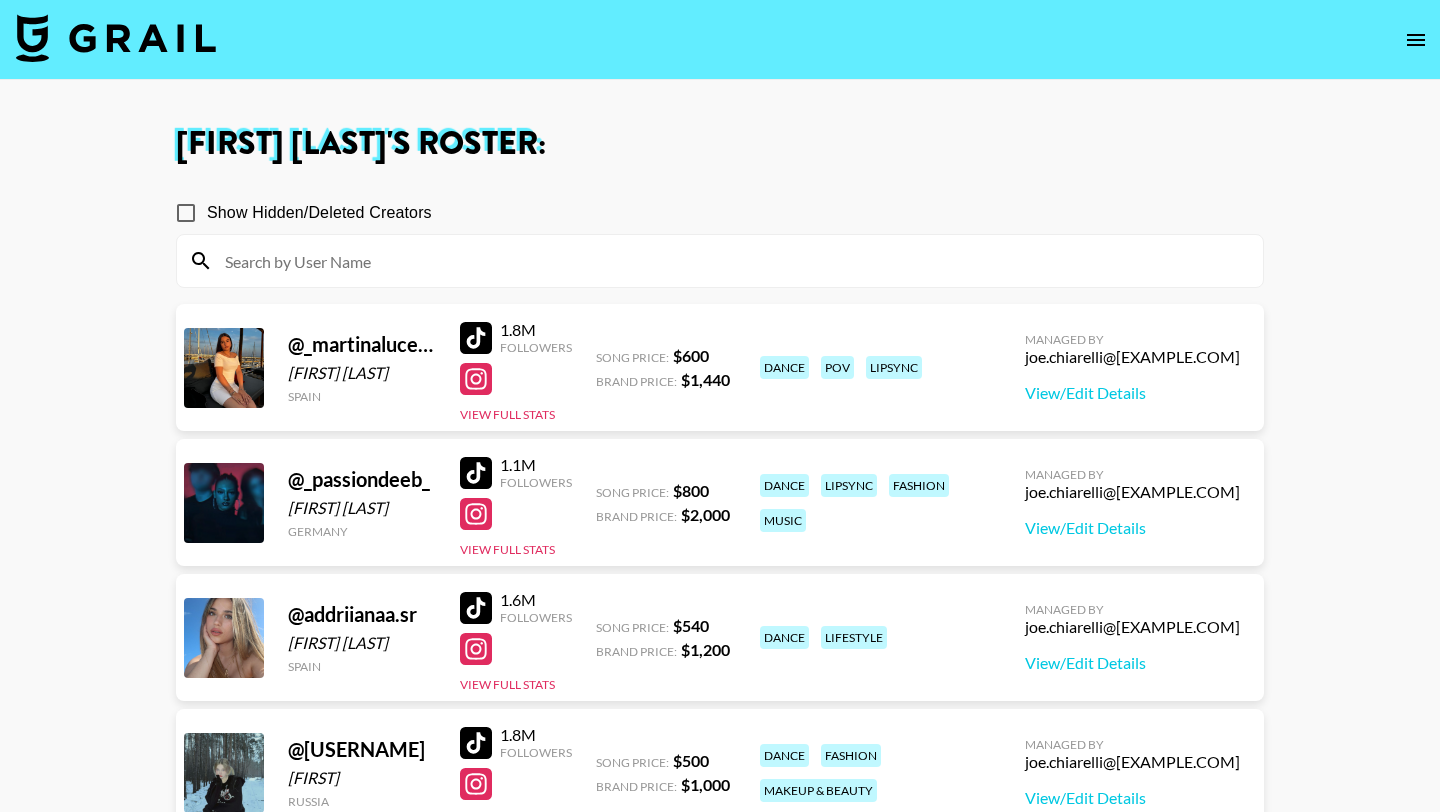 click at bounding box center (732, 261) 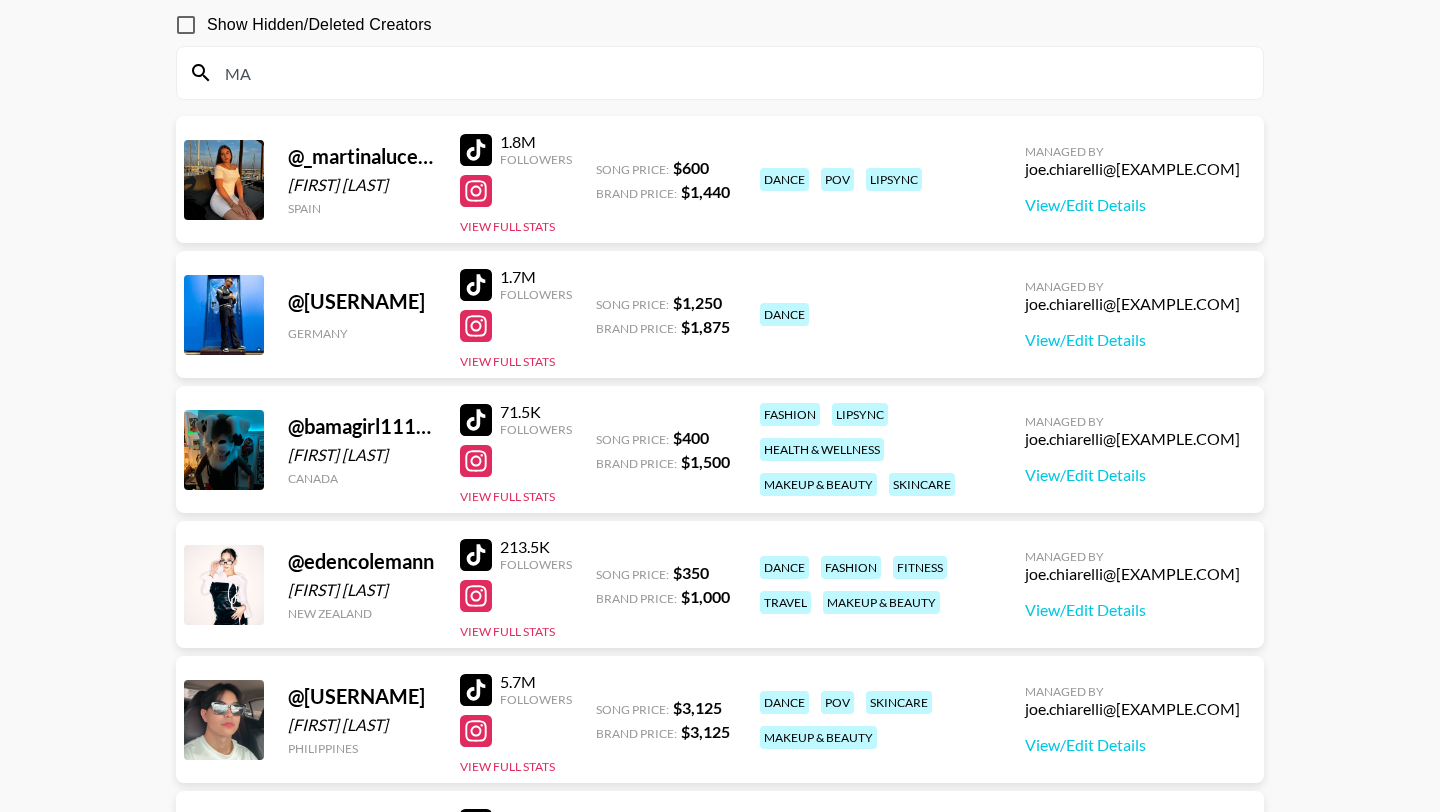 scroll, scrollTop: 0, scrollLeft: 0, axis: both 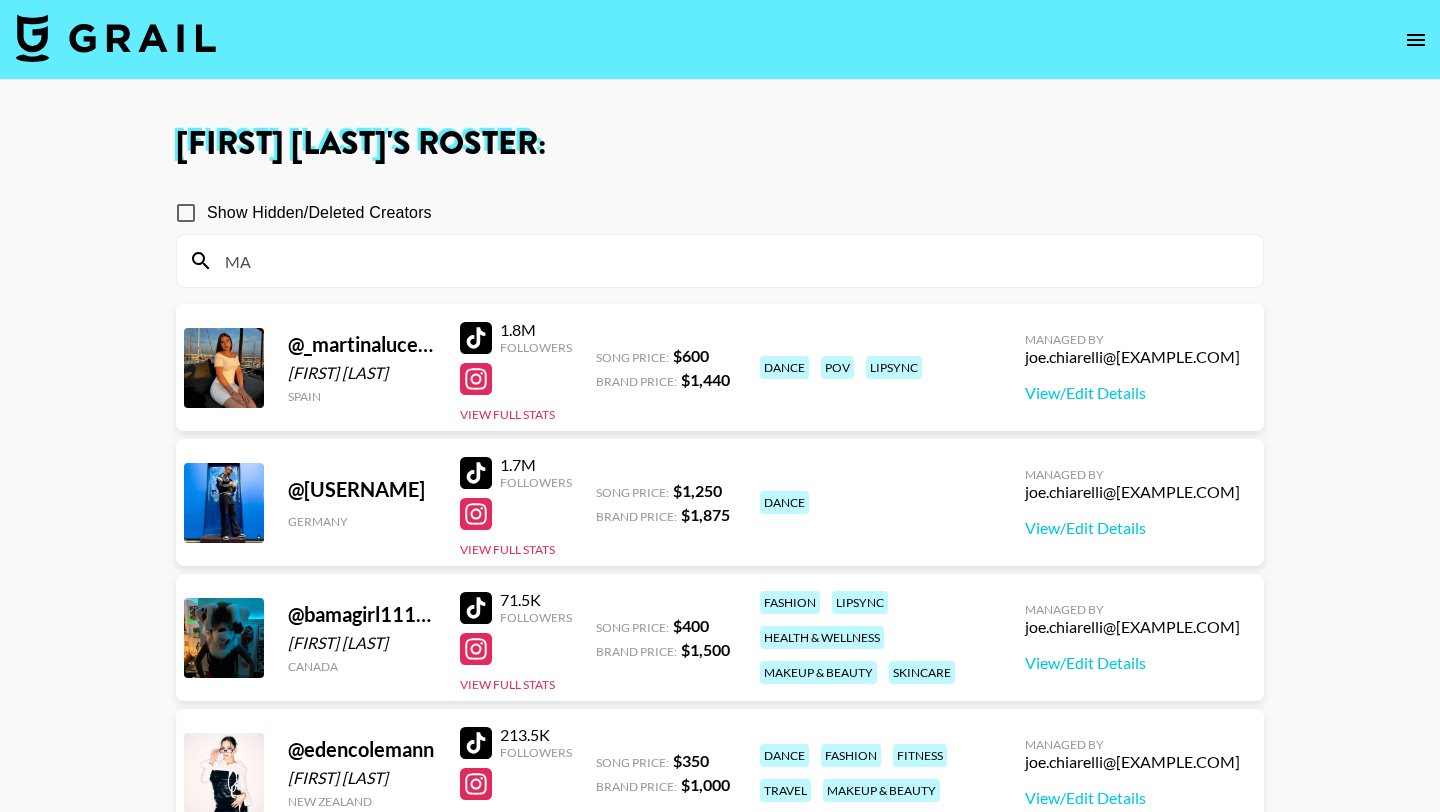 type on "M" 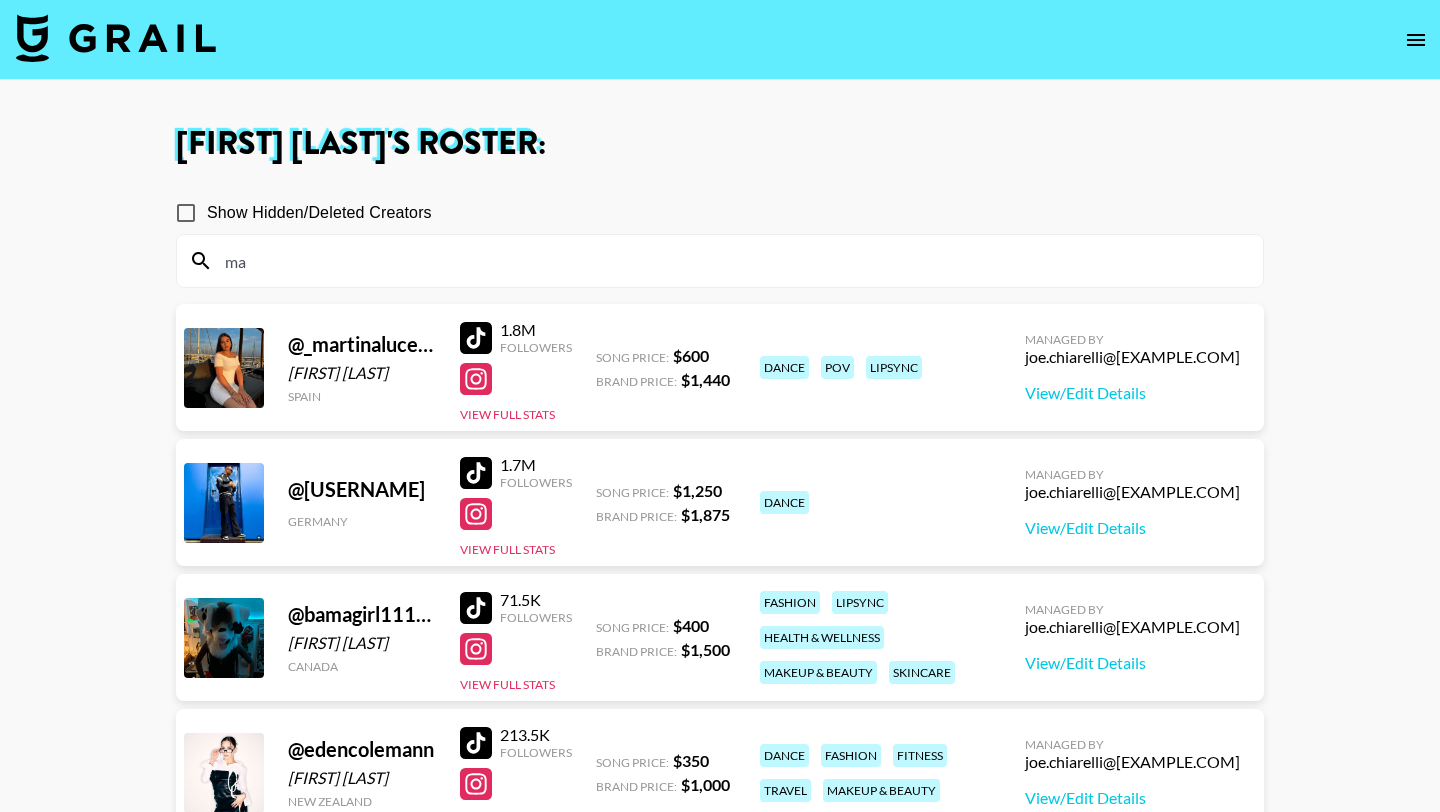 type on "m" 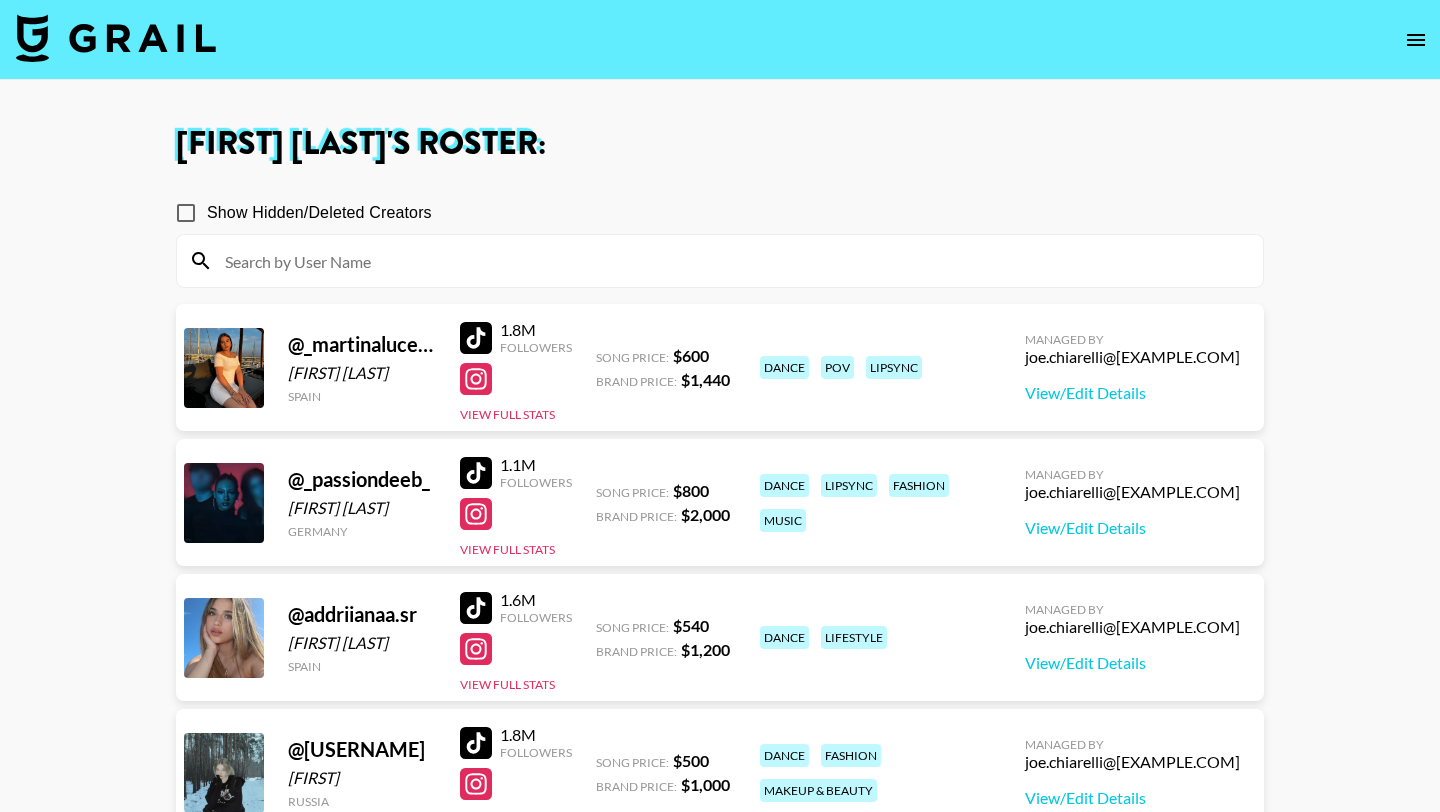 click at bounding box center [732, 261] 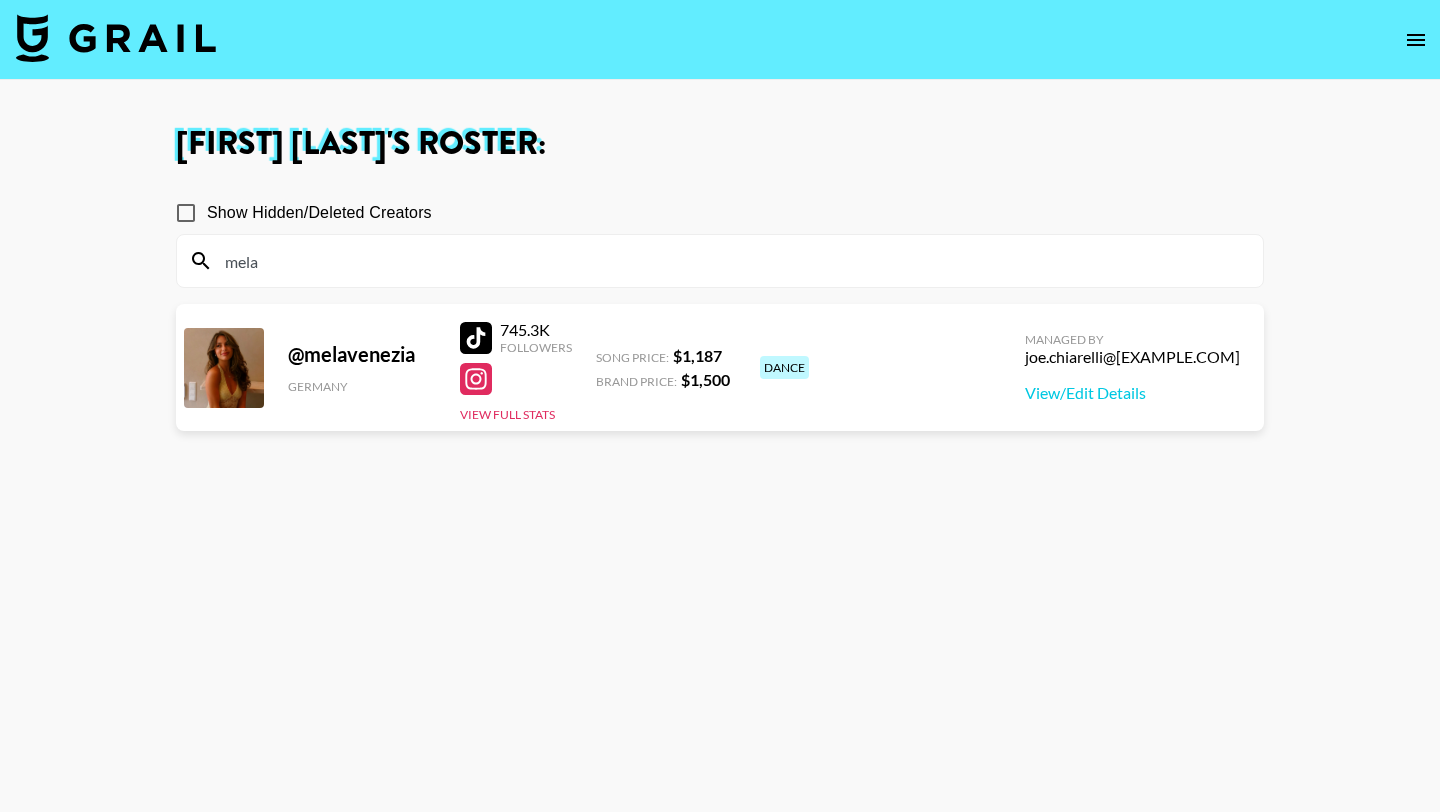 type on "mela" 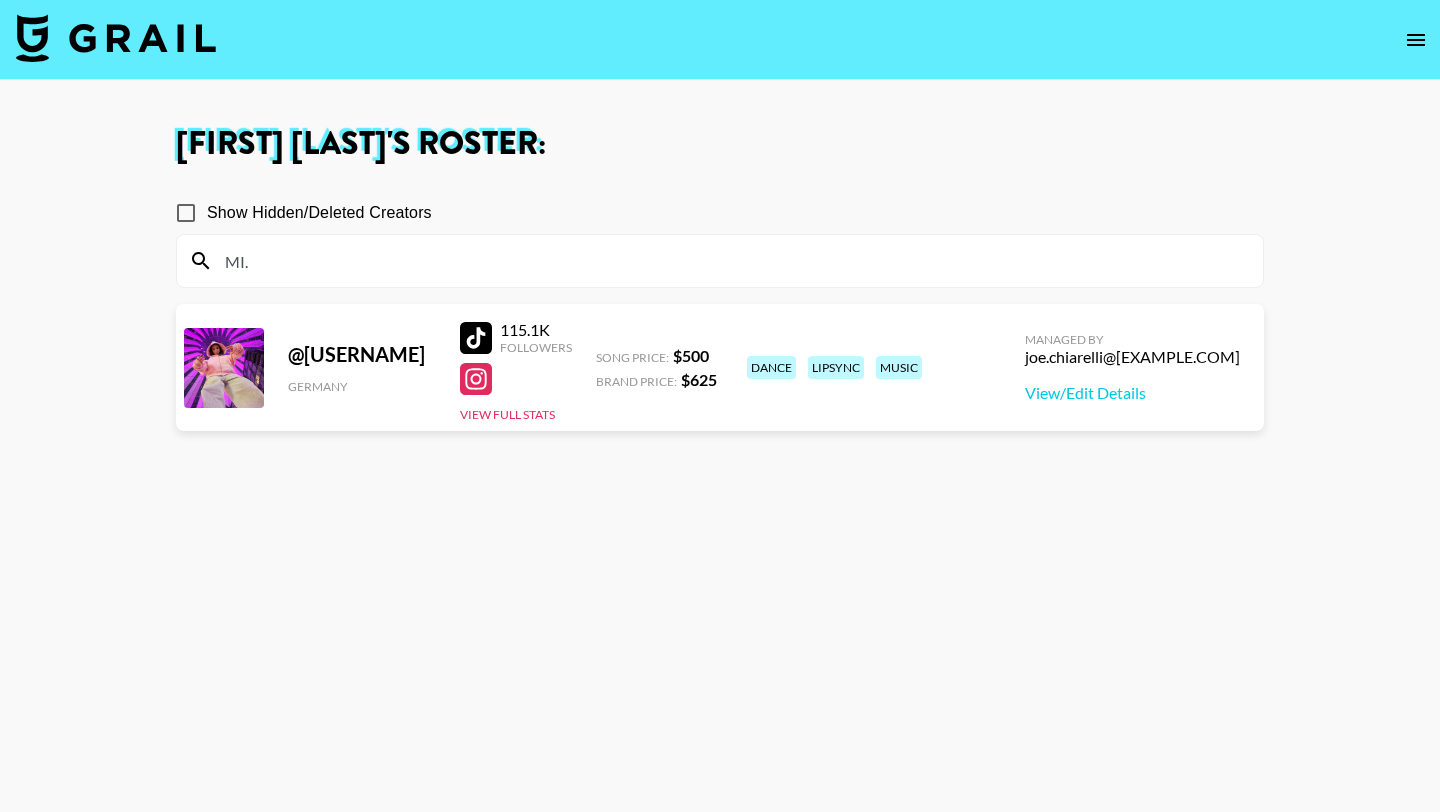 click on "MI." at bounding box center [732, 261] 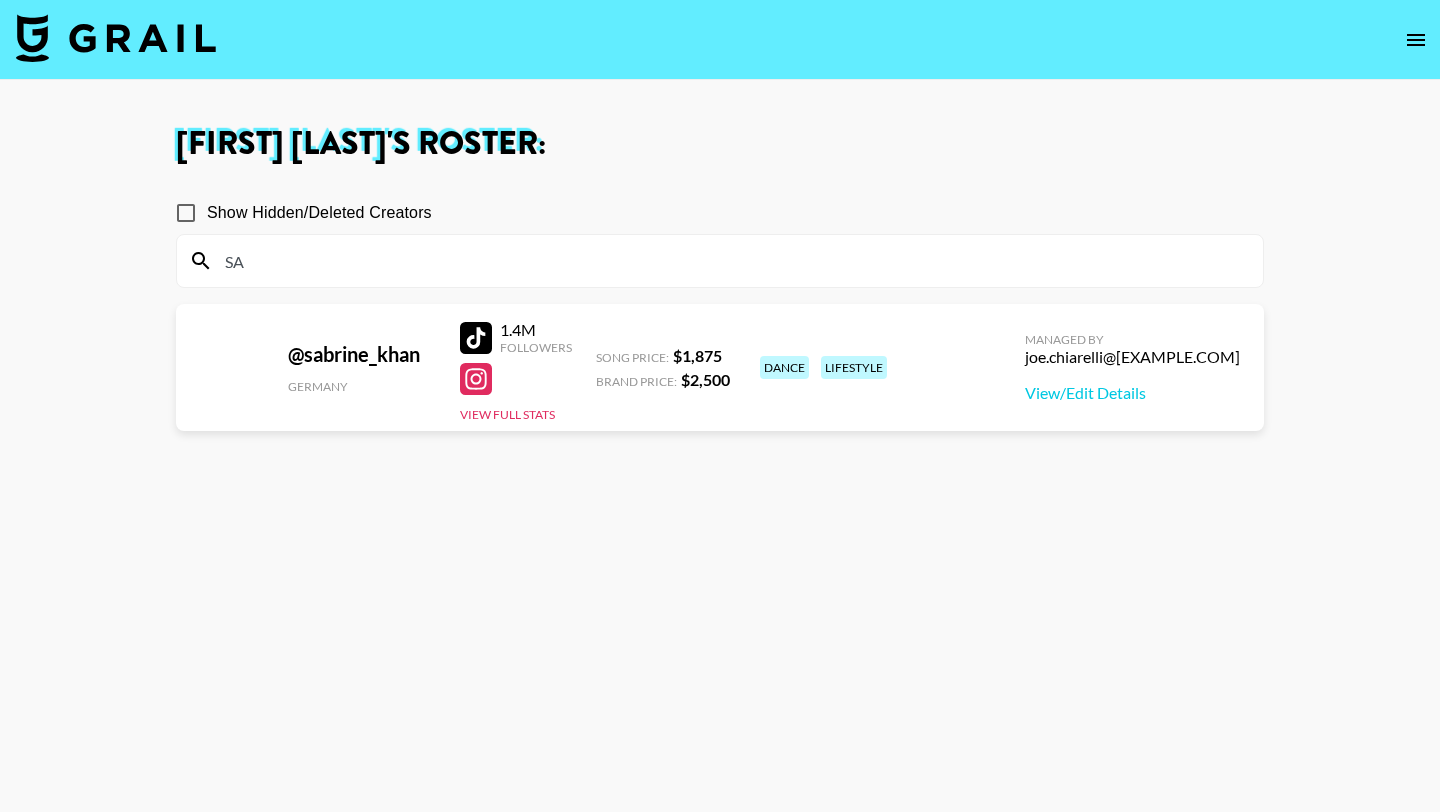 type on "S" 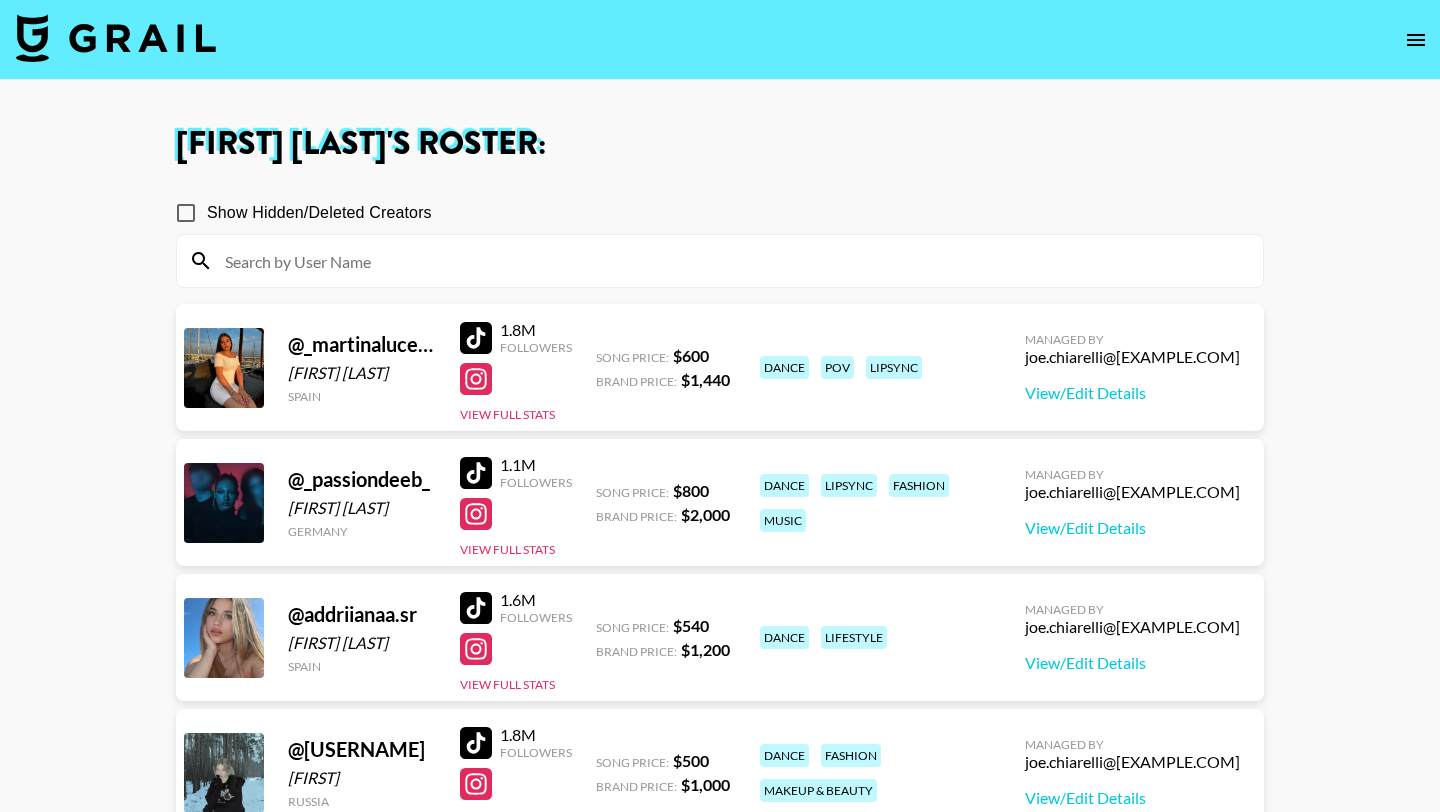 type 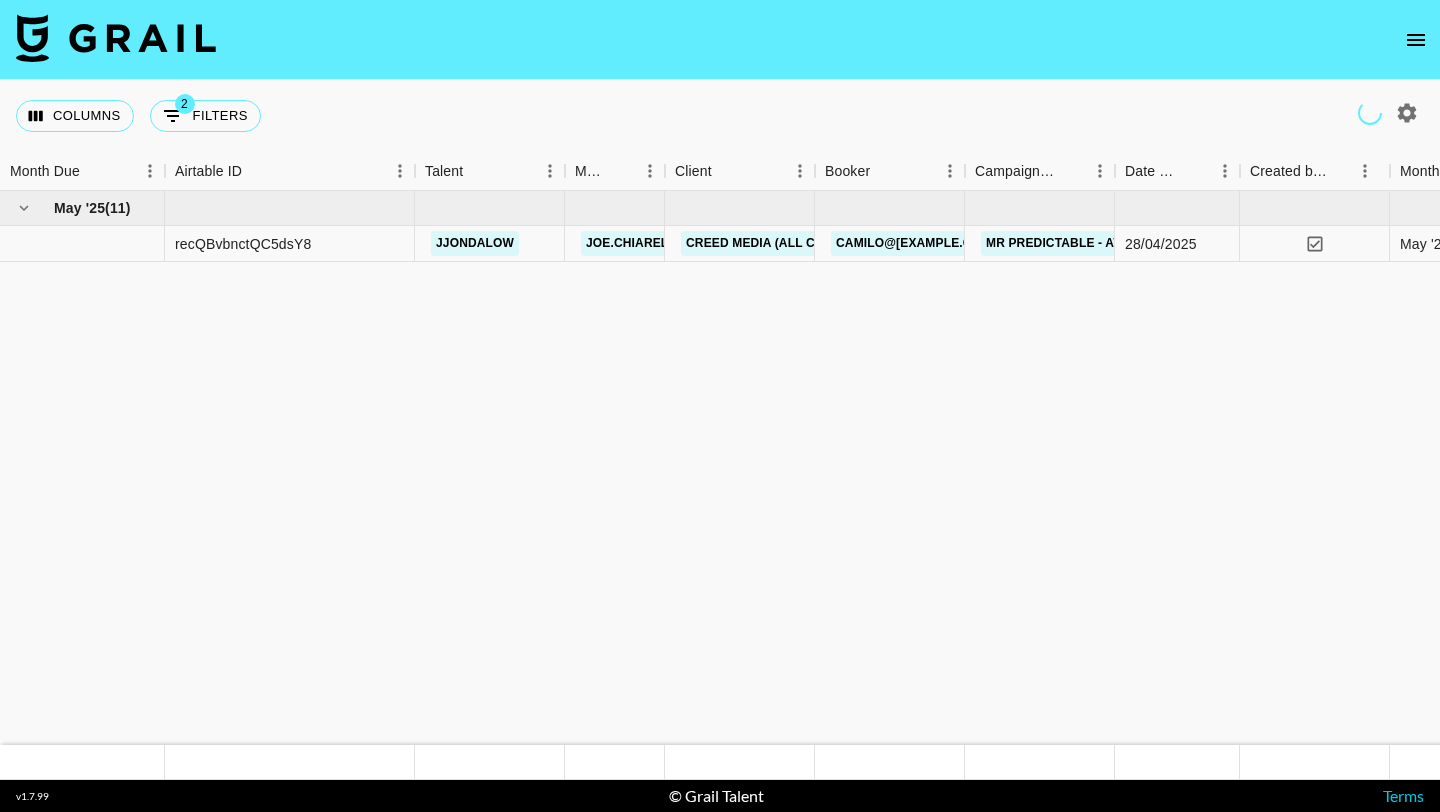 click 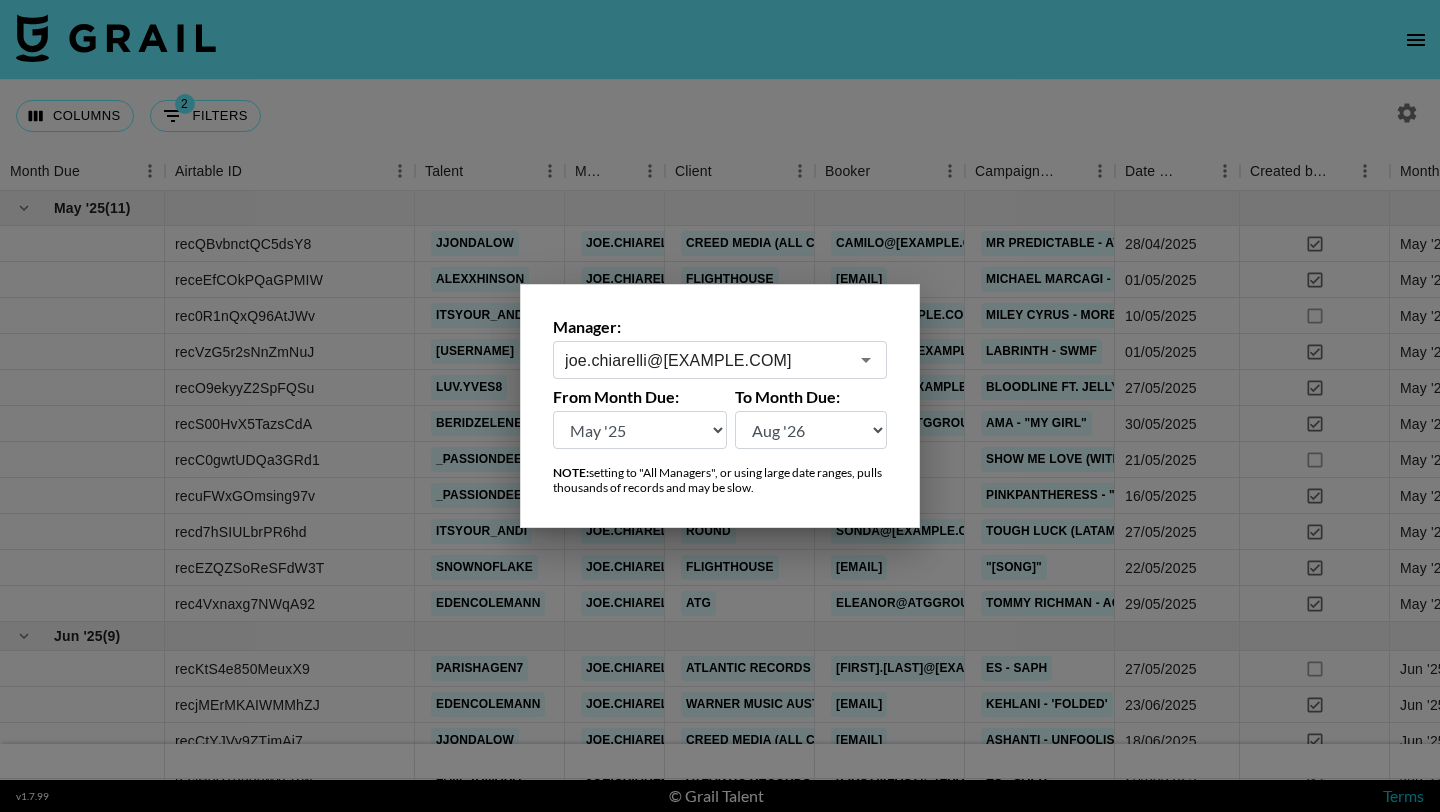 click on "joe.chiarelli@[EXAMPLE.COM]" at bounding box center (706, 360) 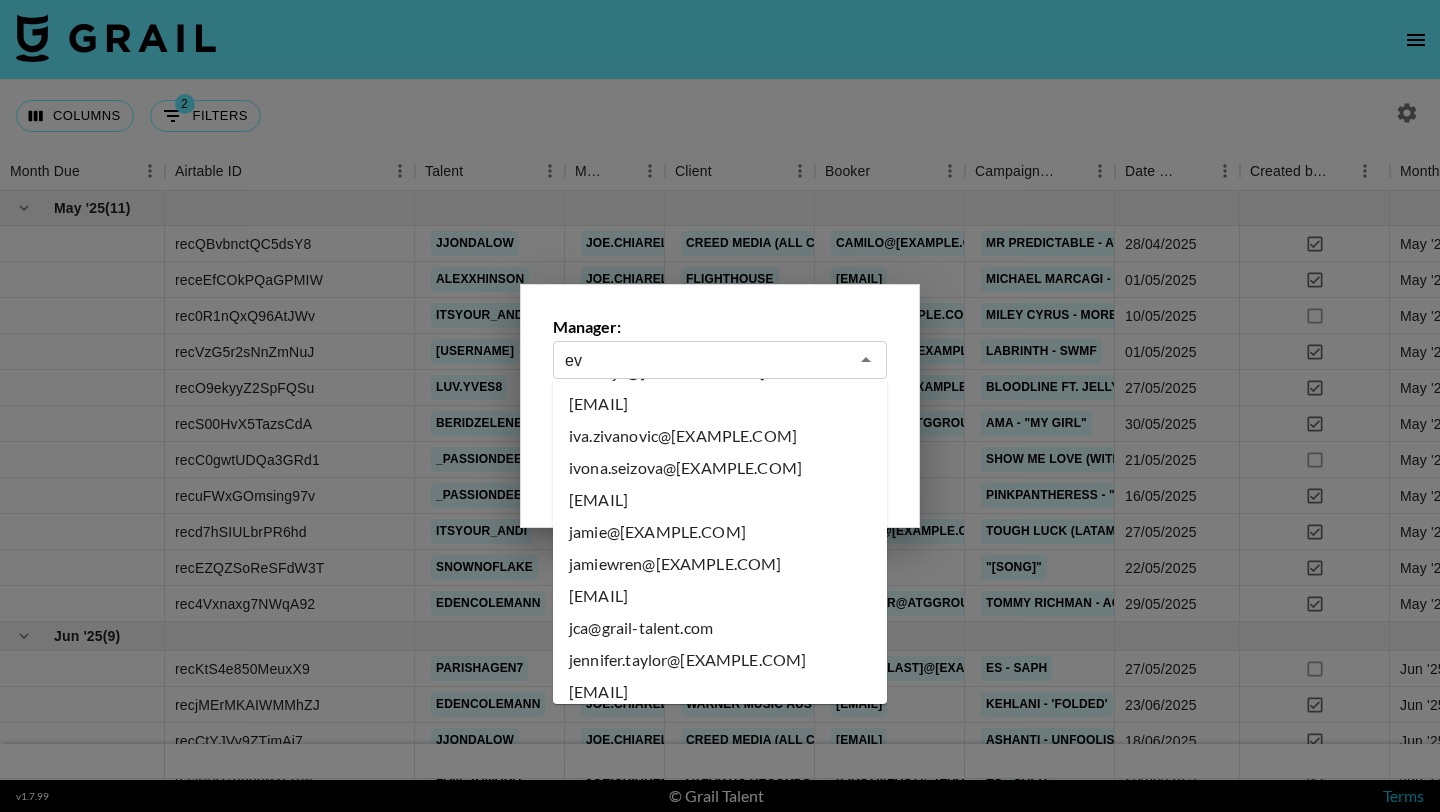 scroll, scrollTop: 0, scrollLeft: 0, axis: both 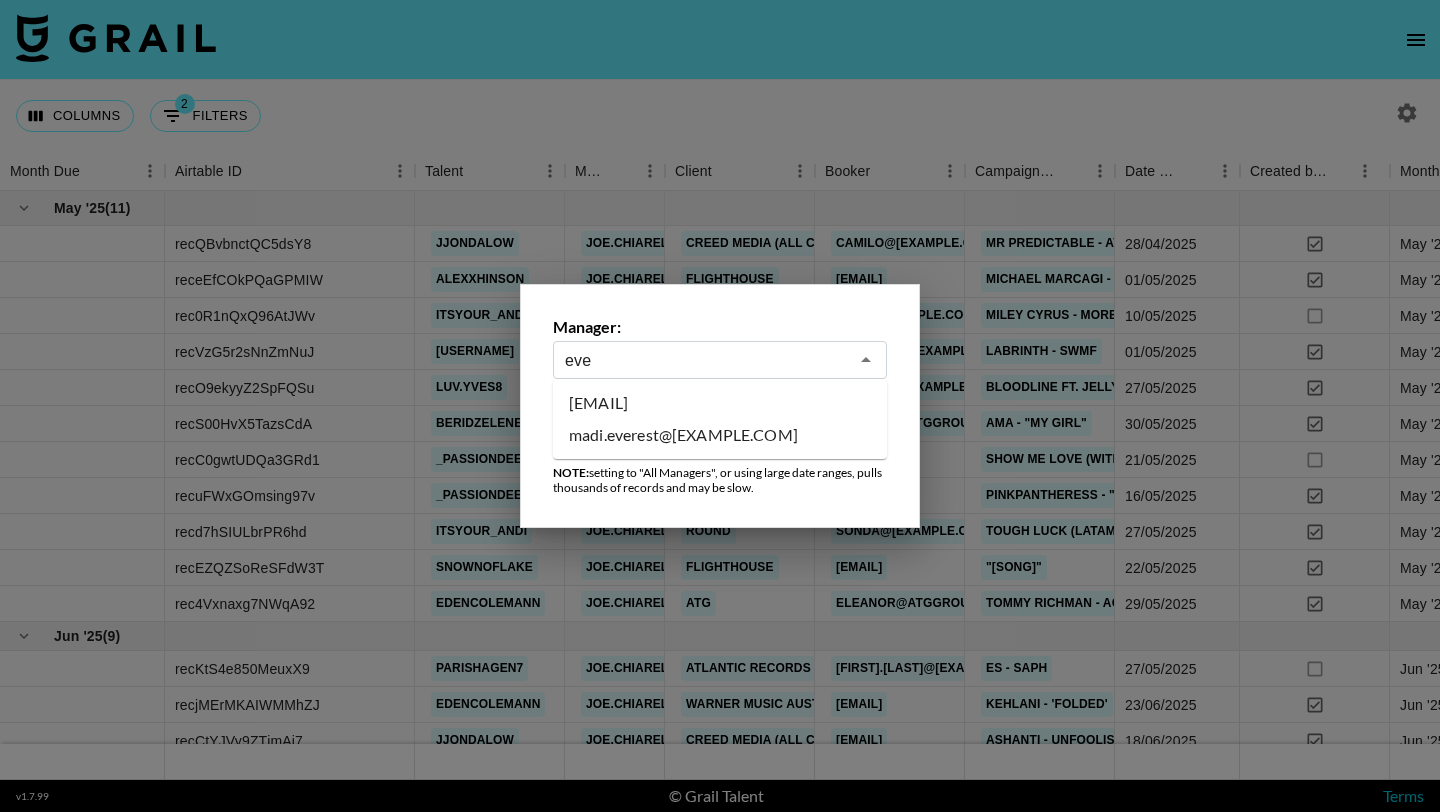 click on "[EMAIL]" at bounding box center (720, 403) 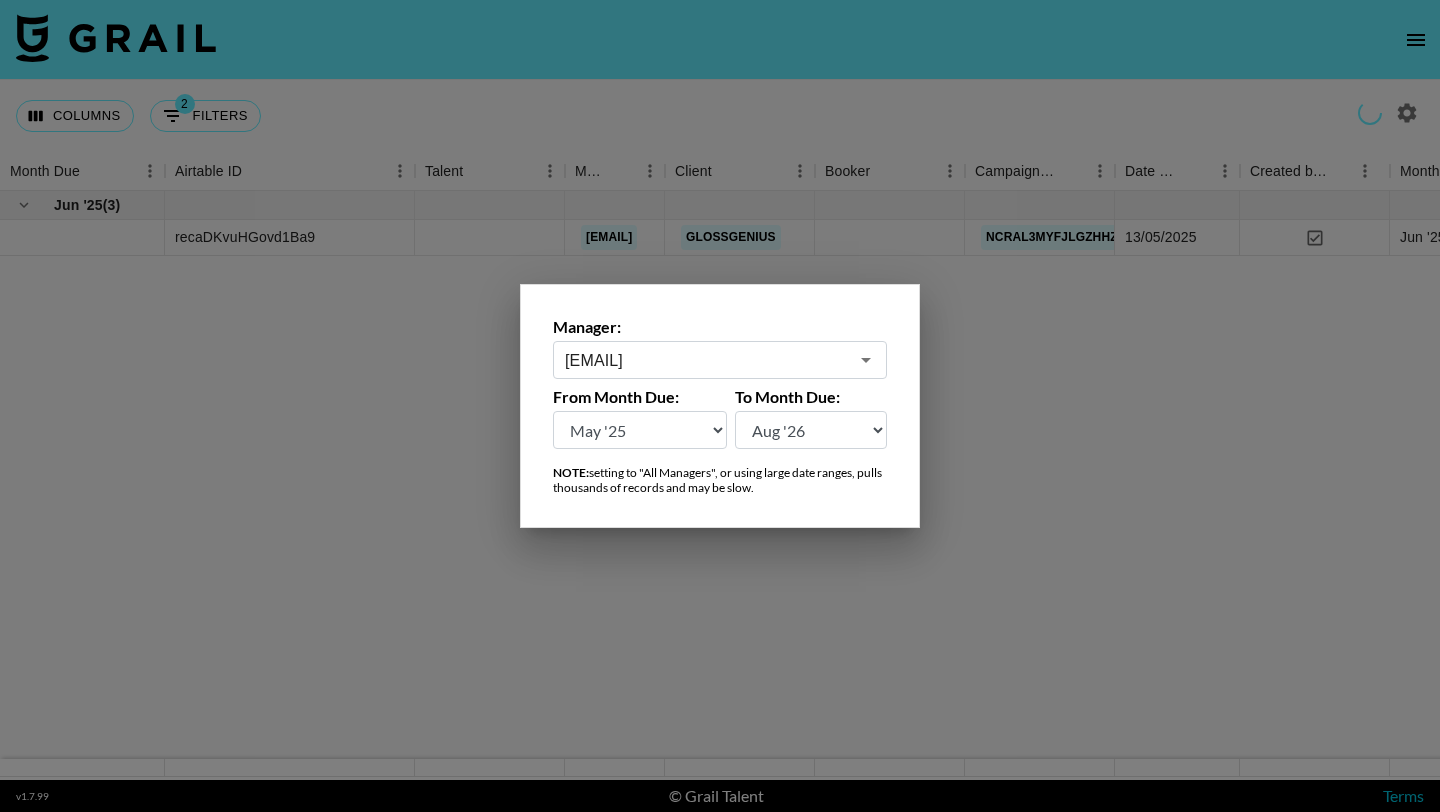 type on "[EMAIL]" 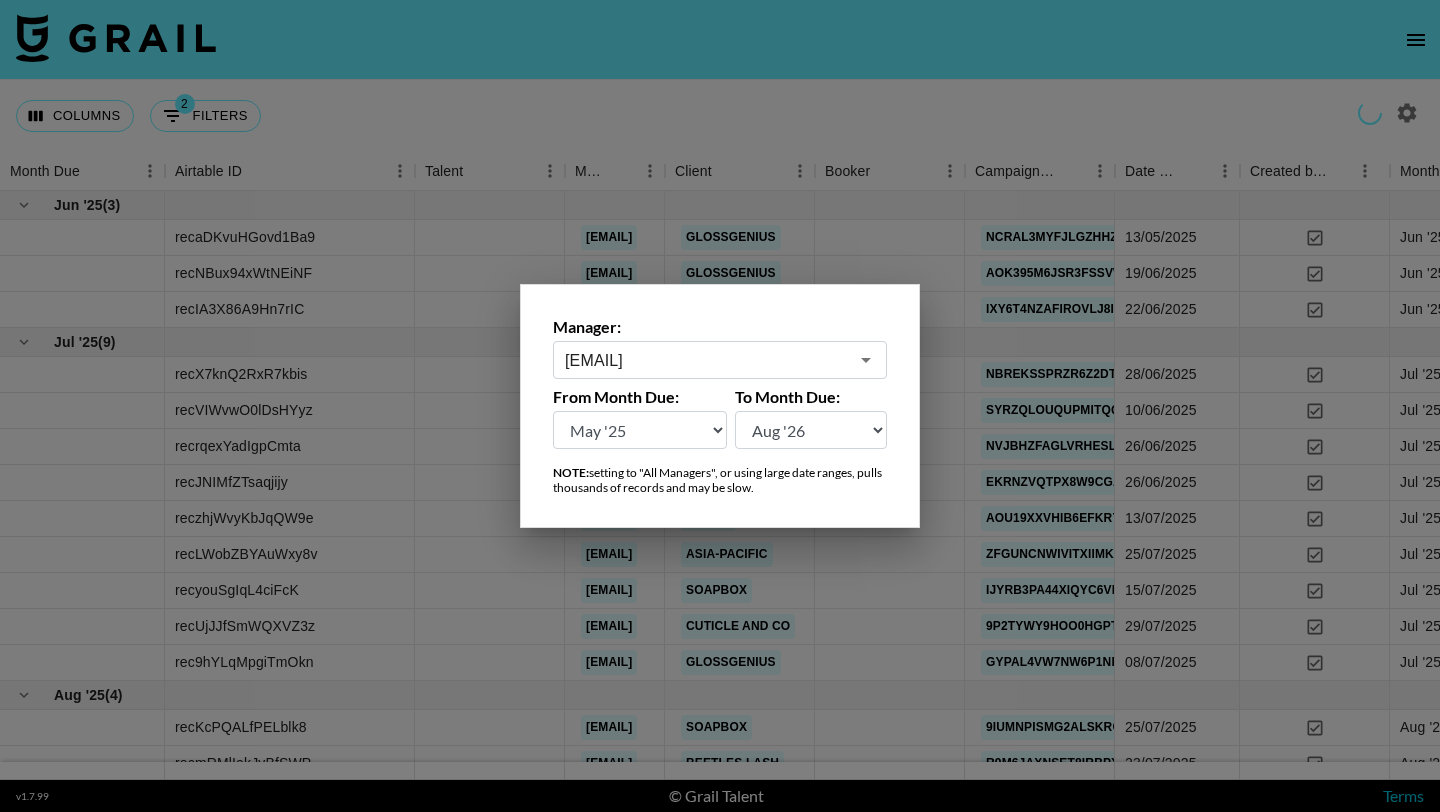 click at bounding box center [720, 406] 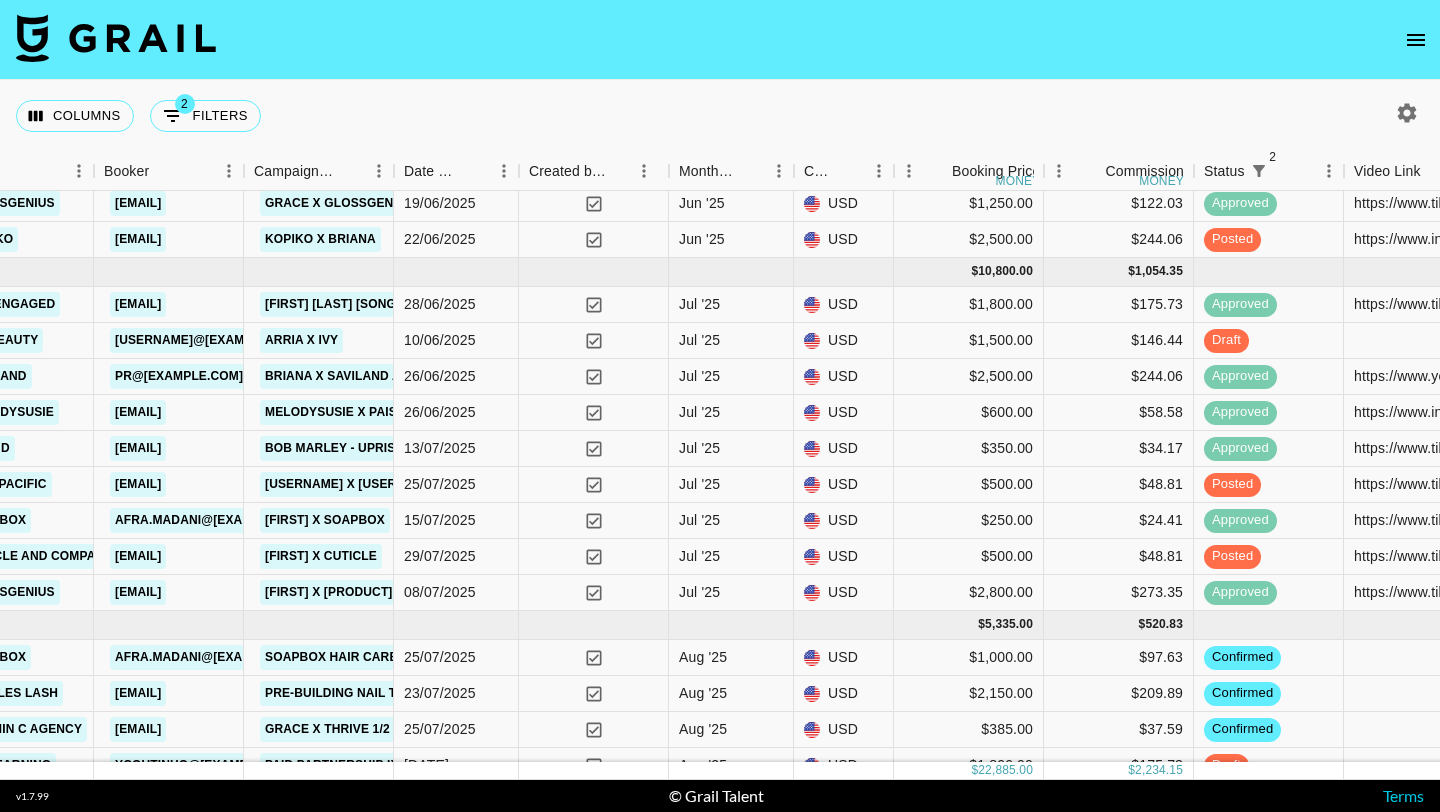 scroll, scrollTop: 0, scrollLeft: 721, axis: horizontal 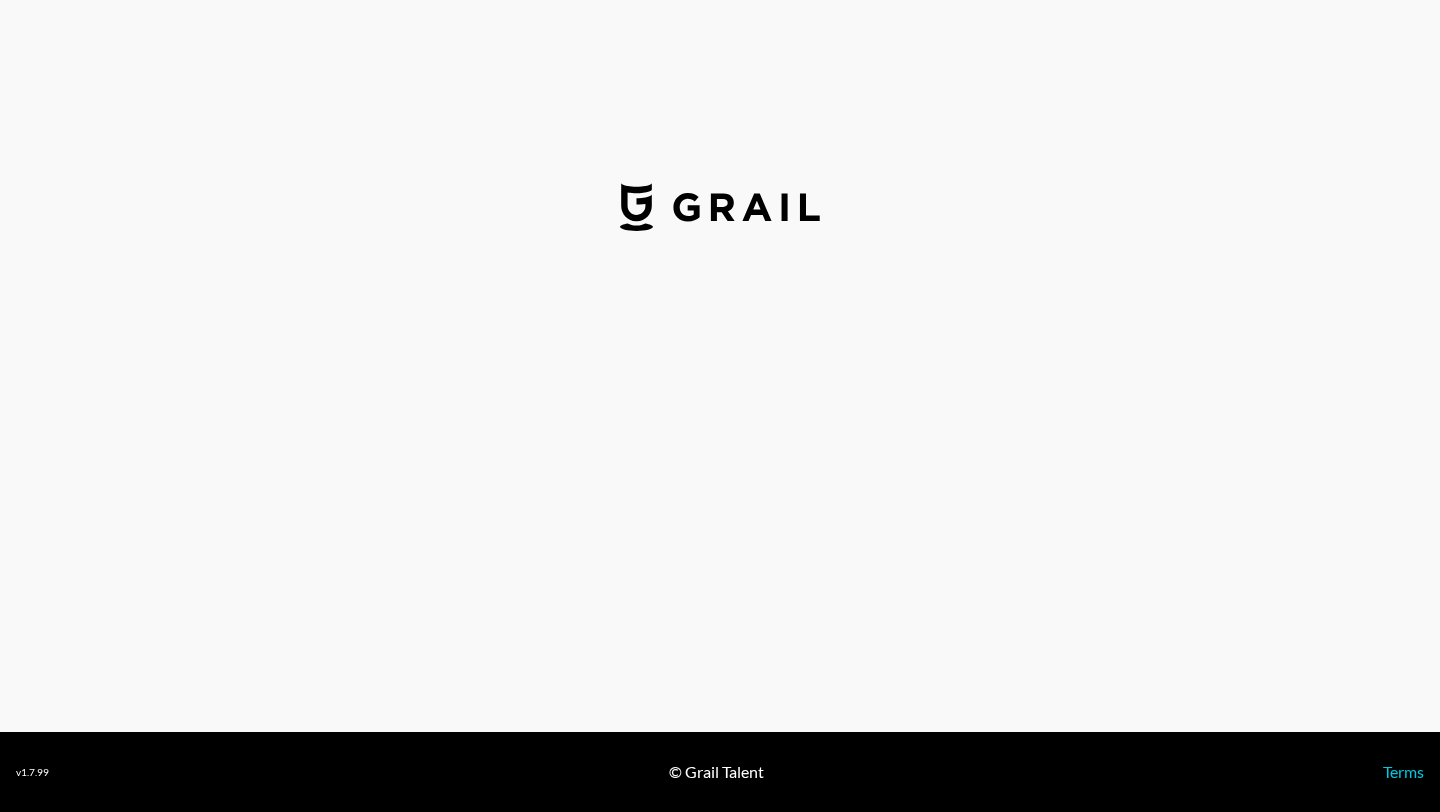 select on "USD" 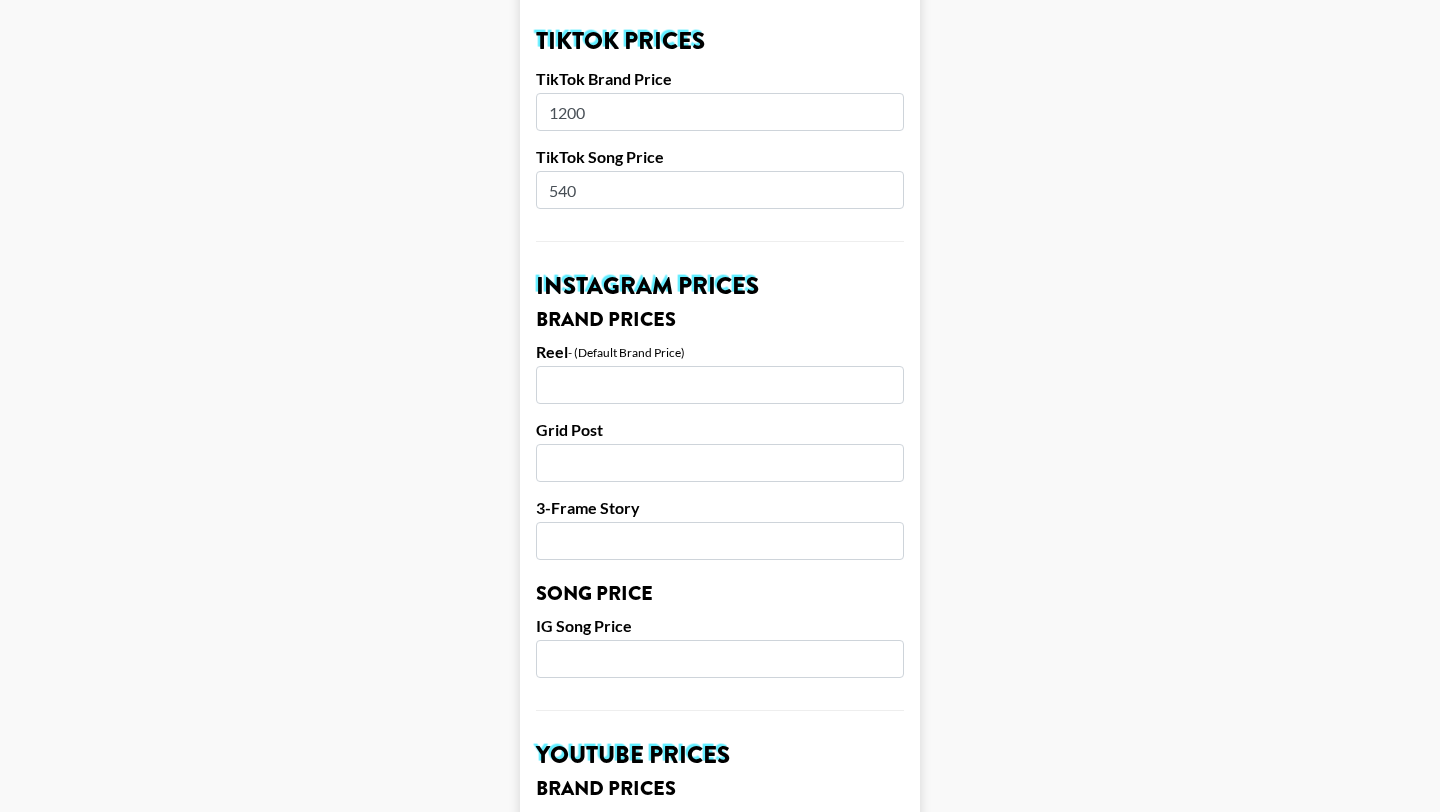 scroll, scrollTop: 722, scrollLeft: 0, axis: vertical 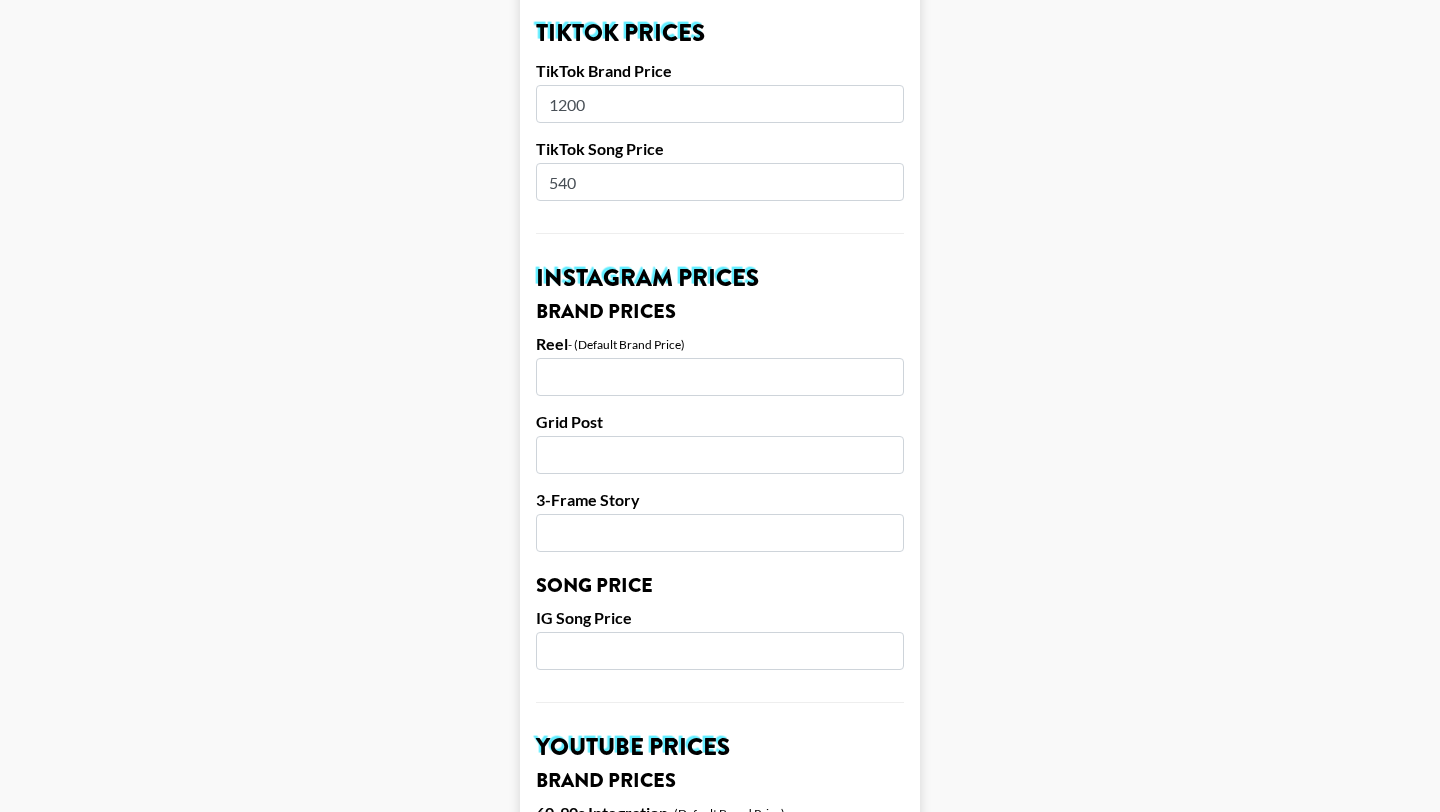 click on "540" at bounding box center [720, 182] 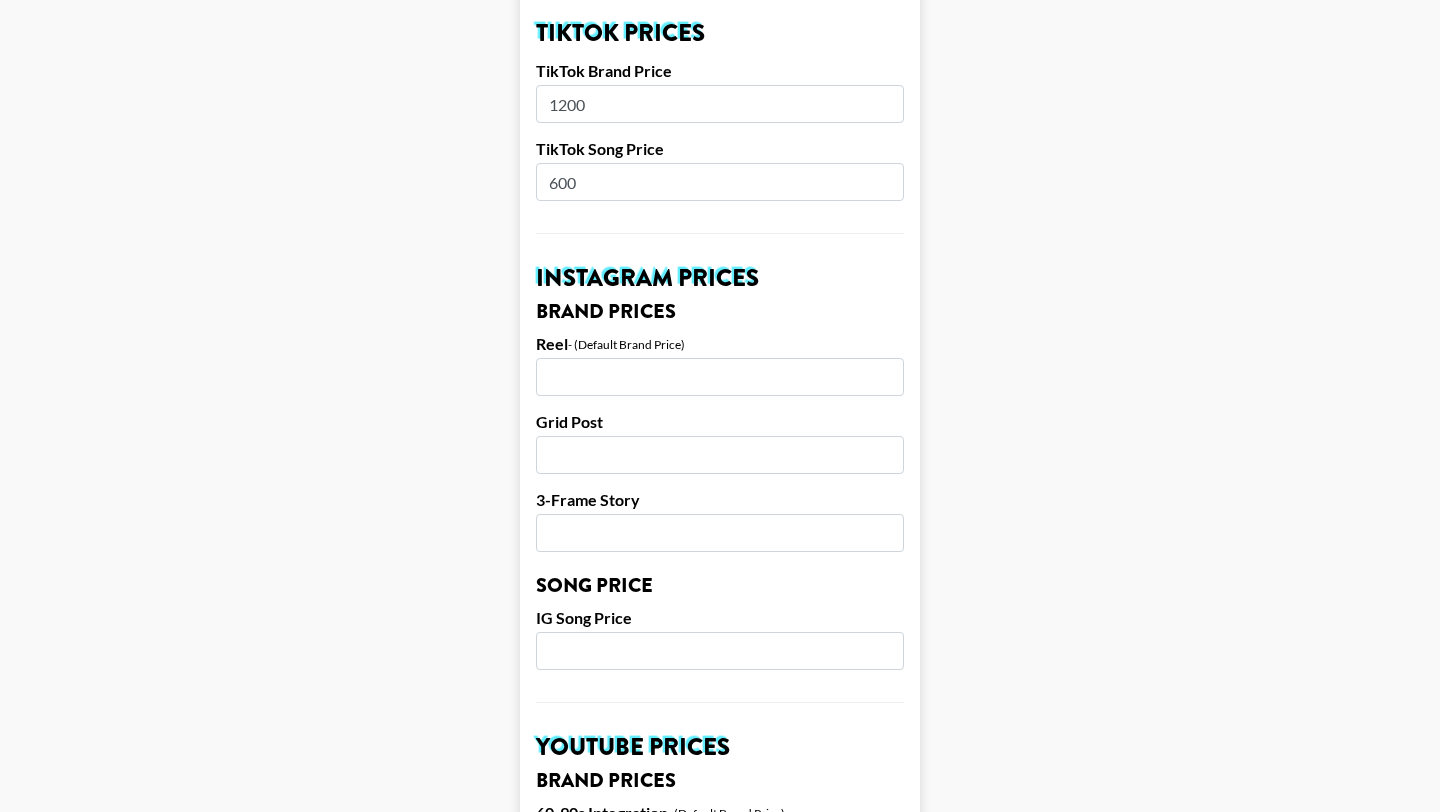 type on "600" 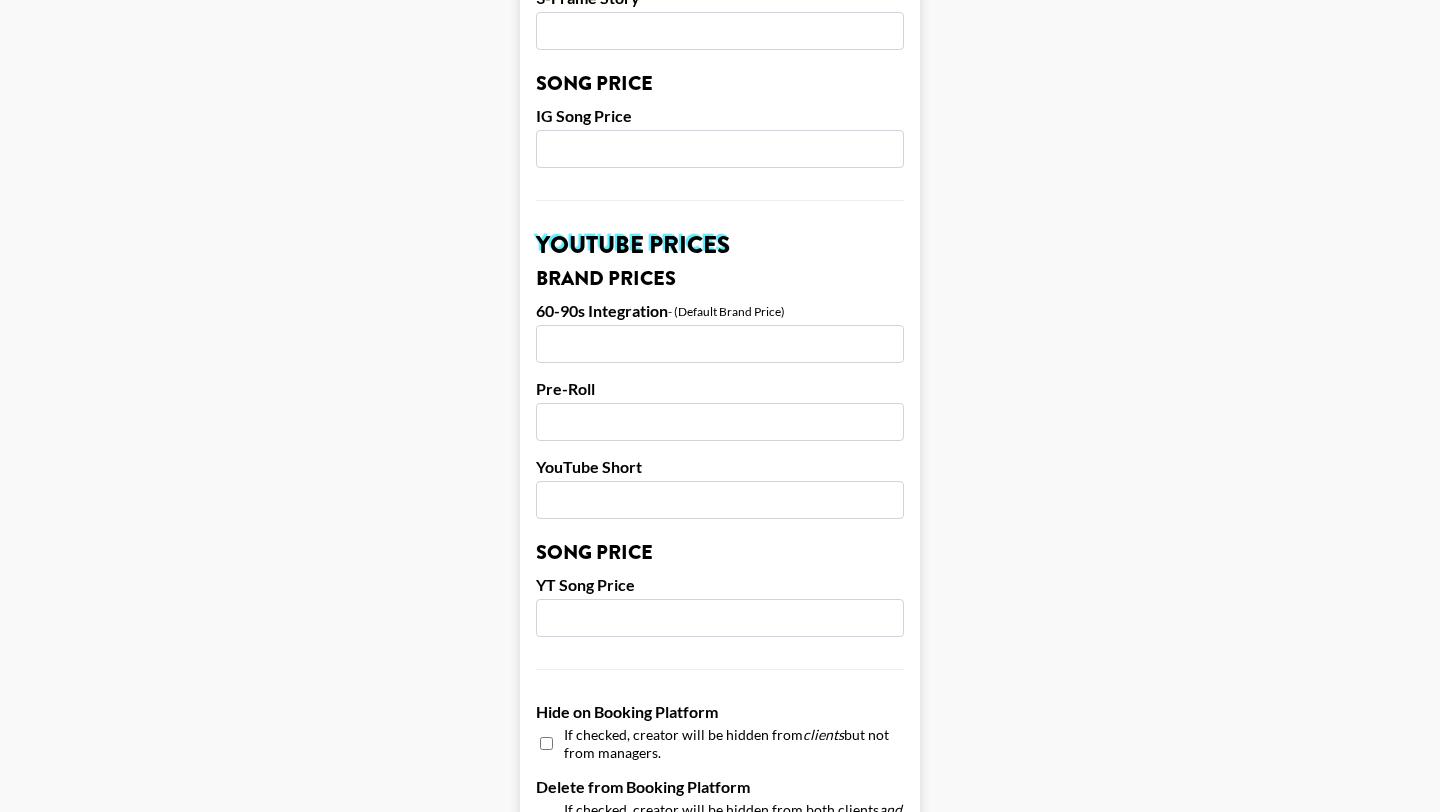 scroll, scrollTop: 1901, scrollLeft: 0, axis: vertical 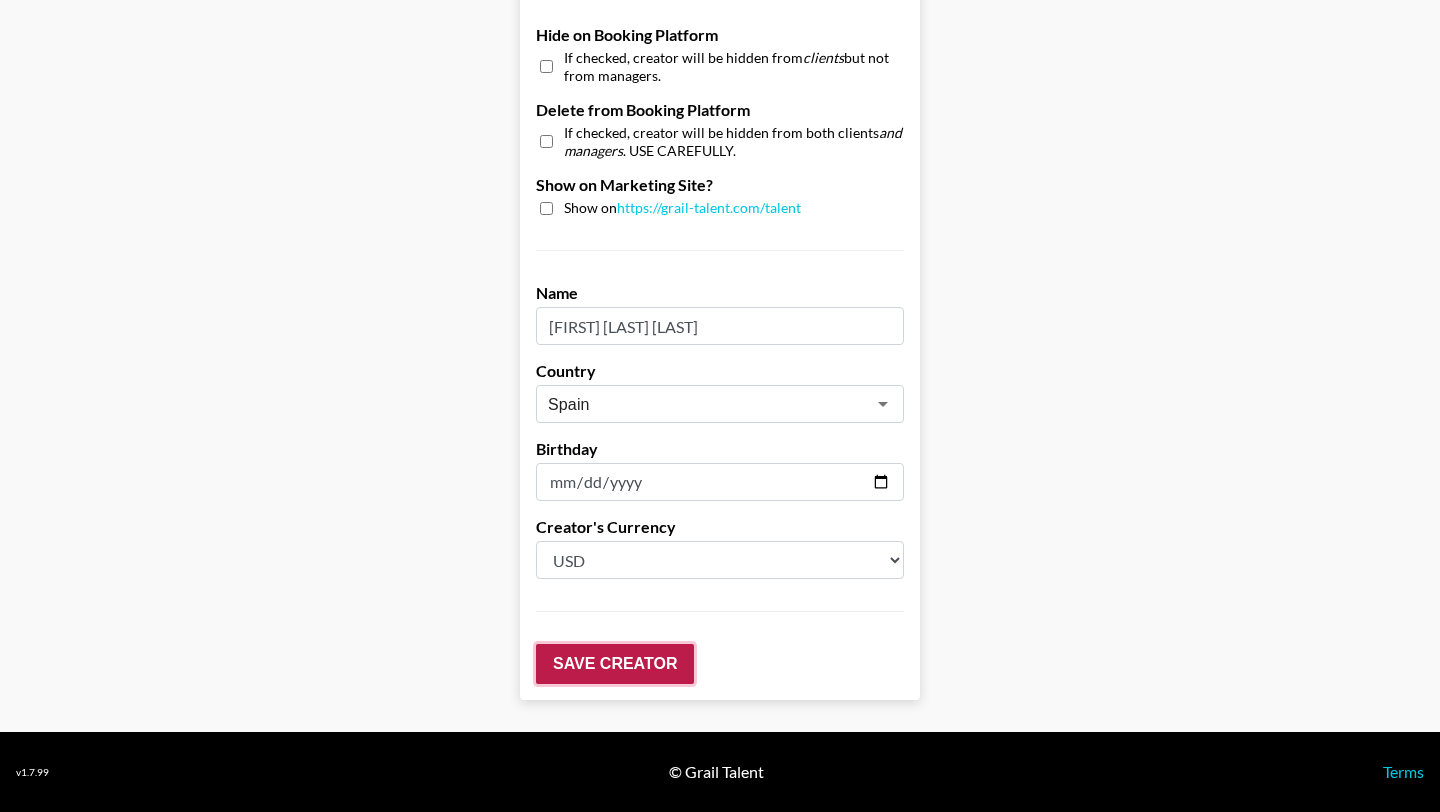 click on "Save Creator" at bounding box center (615, 664) 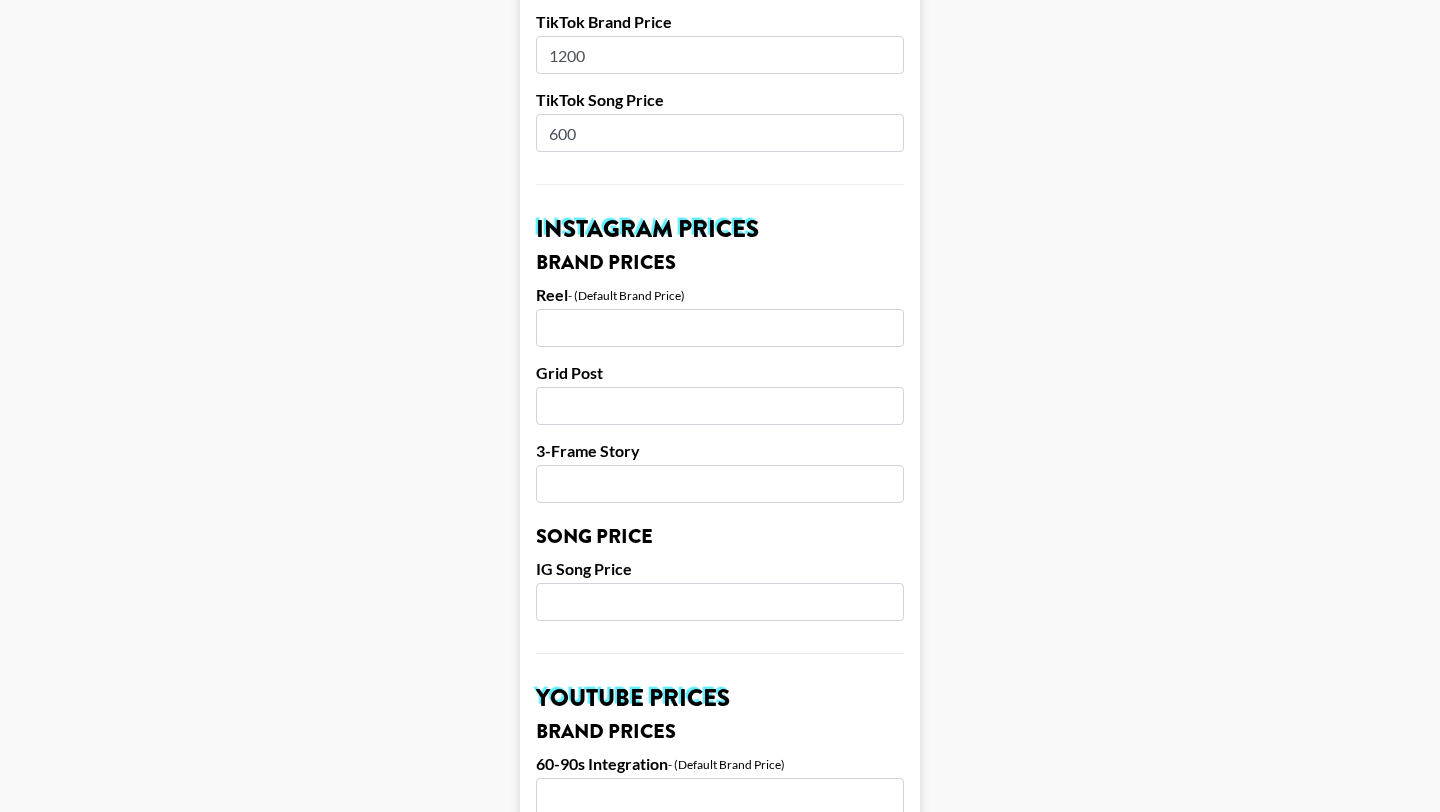 scroll, scrollTop: 0, scrollLeft: 0, axis: both 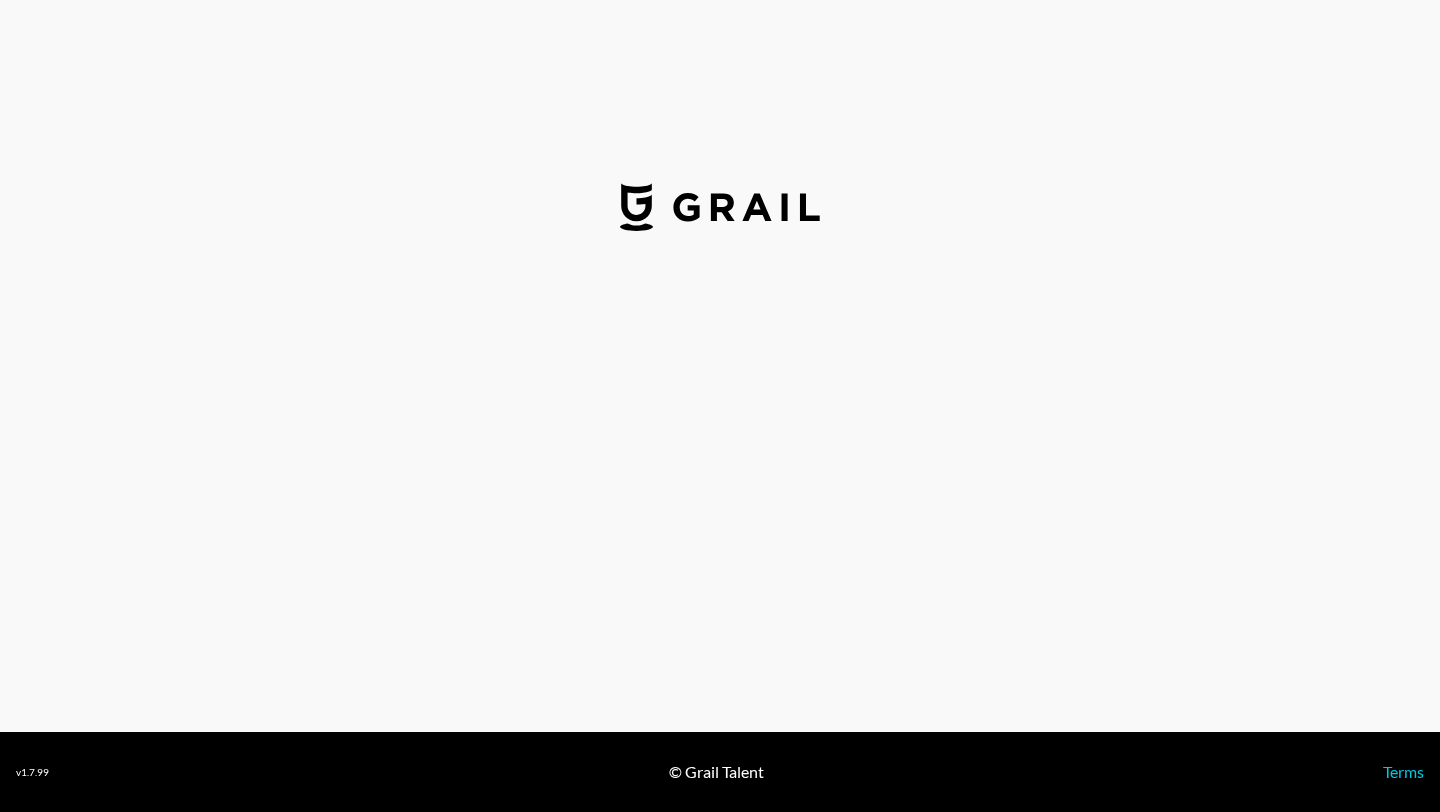 select on "USD" 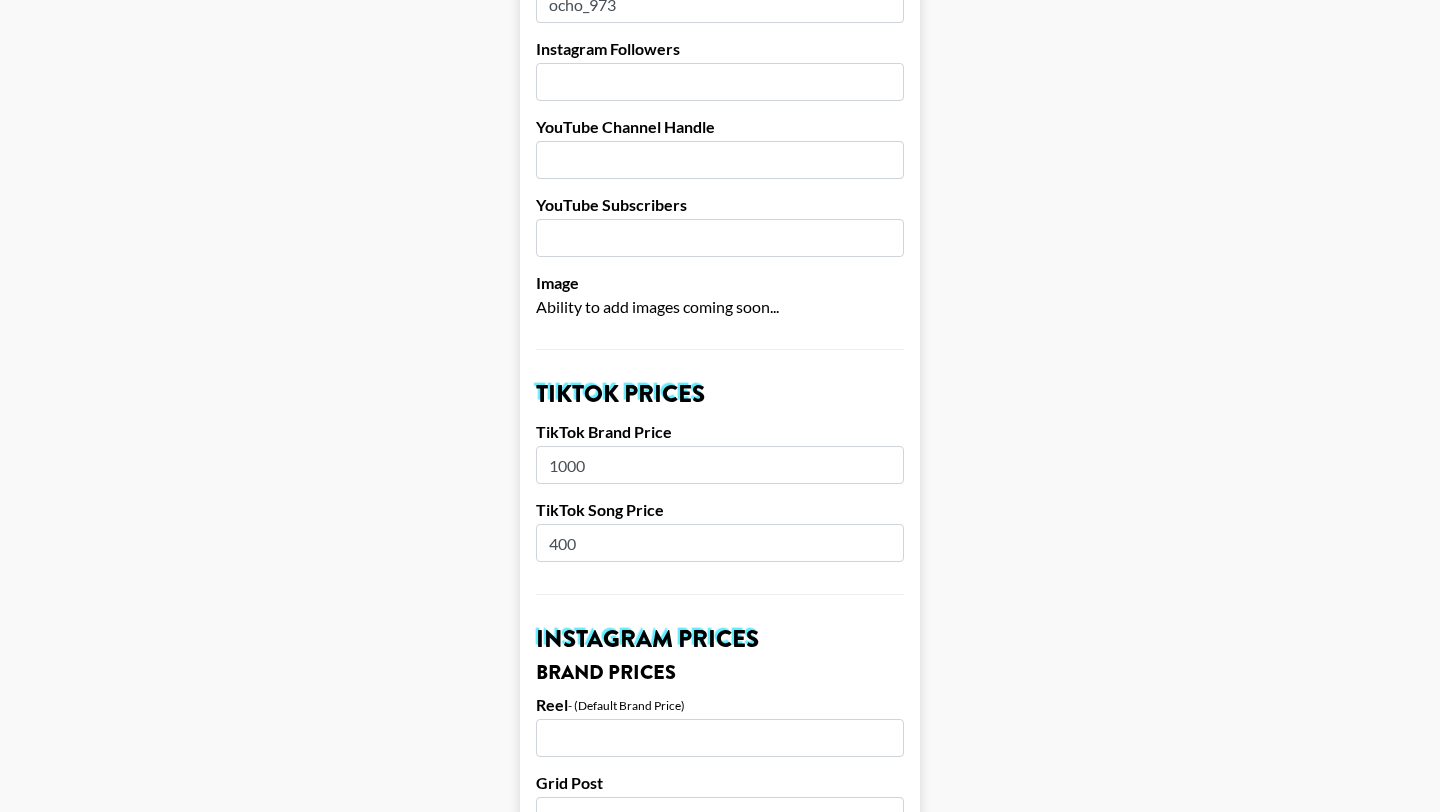 scroll, scrollTop: 384, scrollLeft: 0, axis: vertical 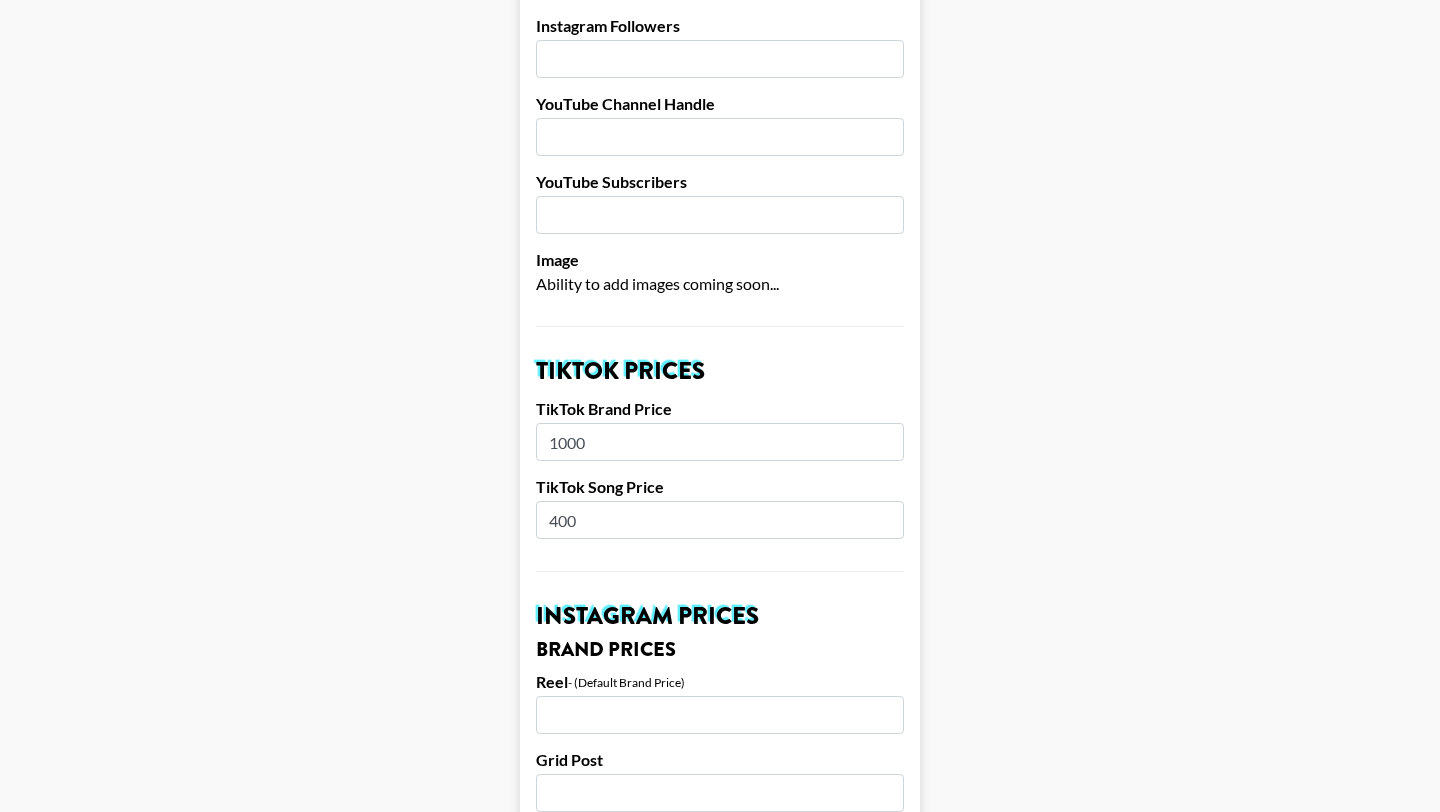 click on "400" at bounding box center [720, 520] 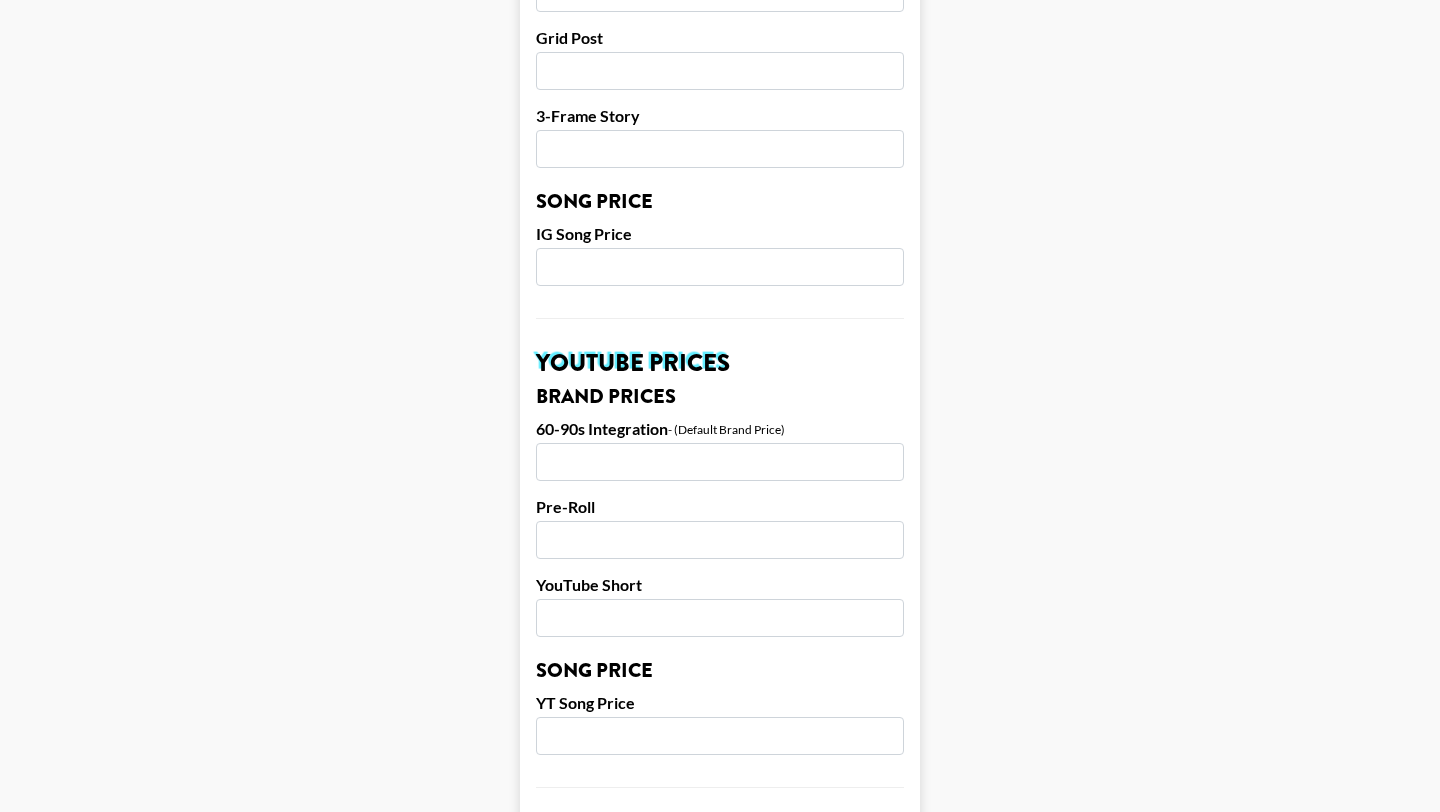 scroll, scrollTop: 1901, scrollLeft: 0, axis: vertical 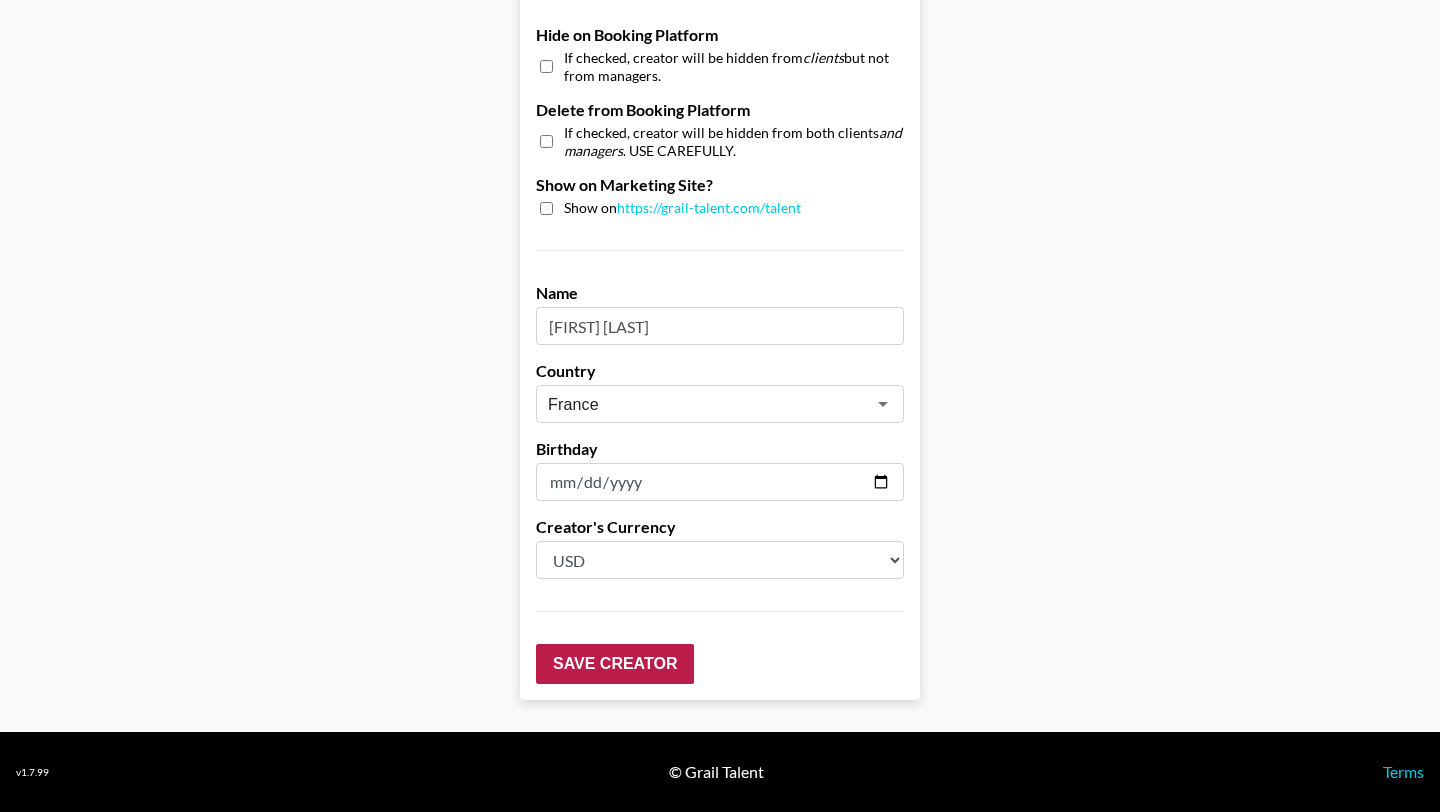type on "500" 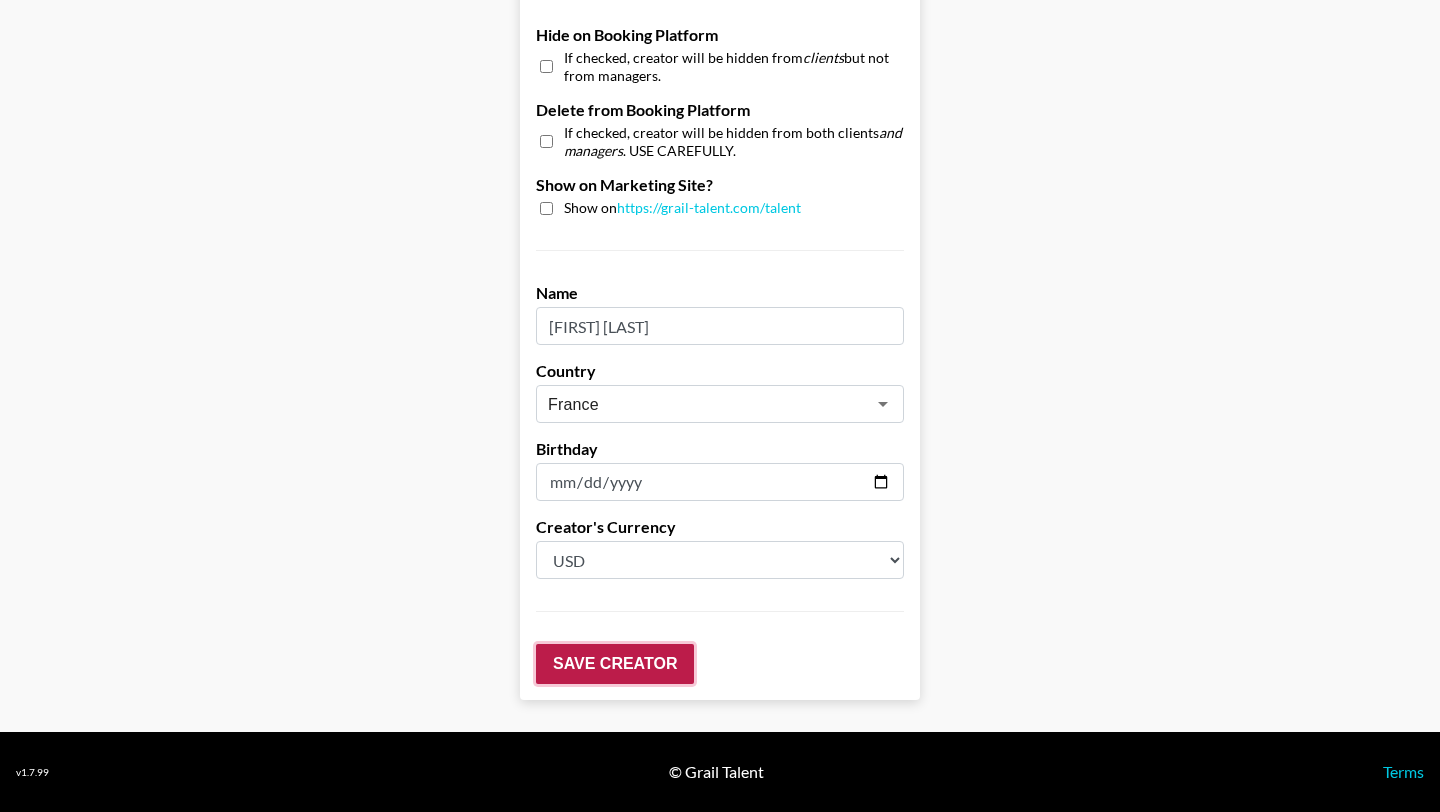 click on "Save Creator" at bounding box center [615, 664] 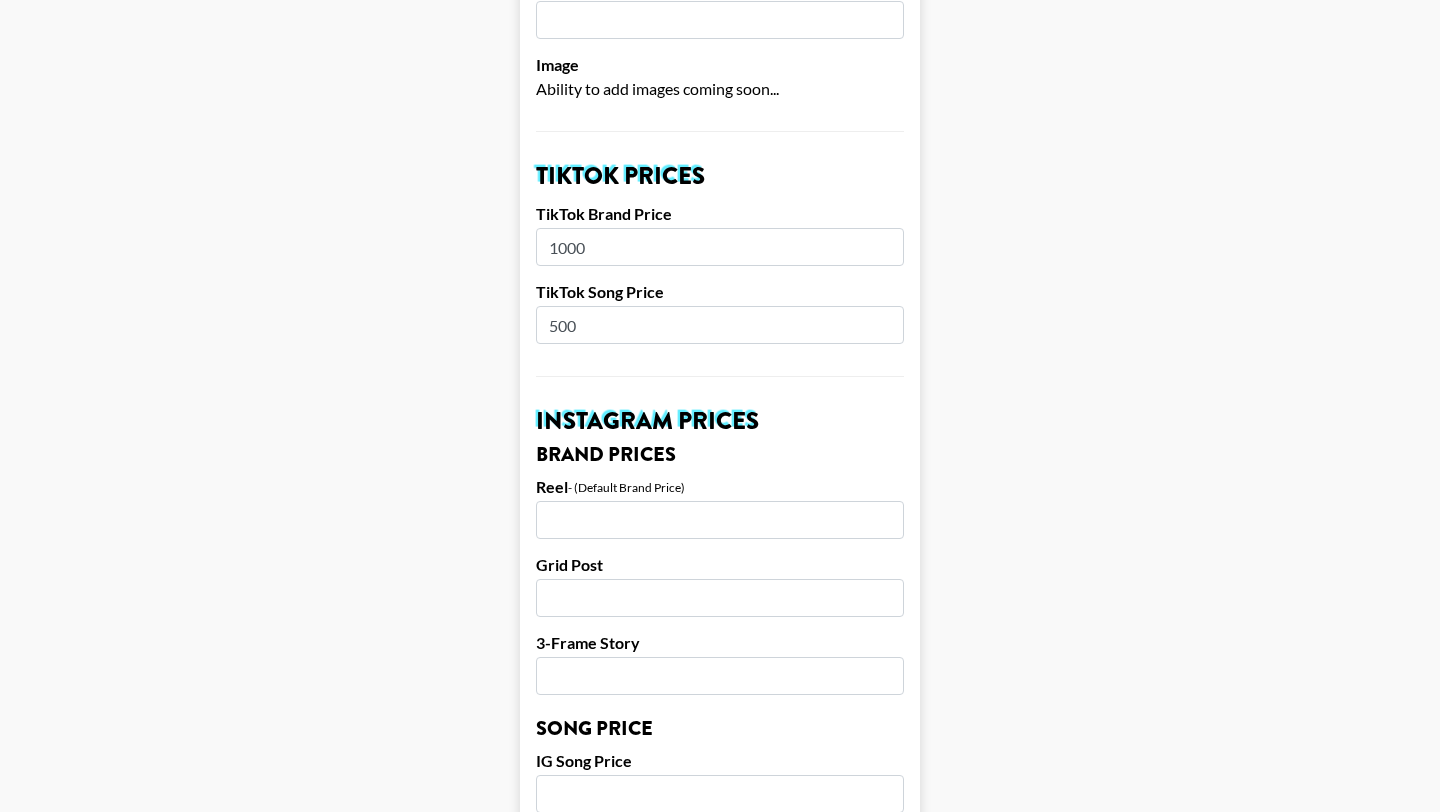 scroll, scrollTop: 0, scrollLeft: 0, axis: both 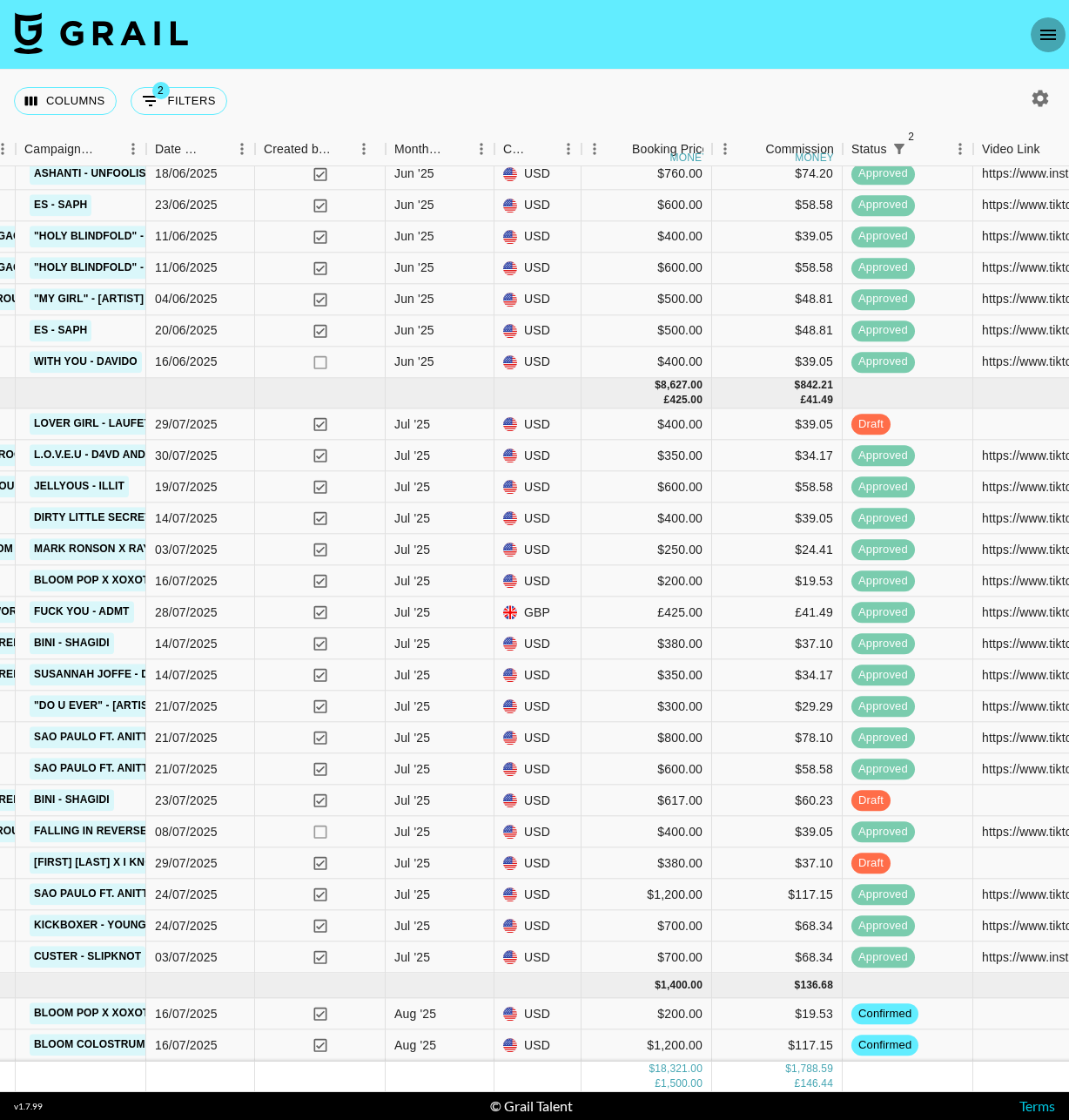 click 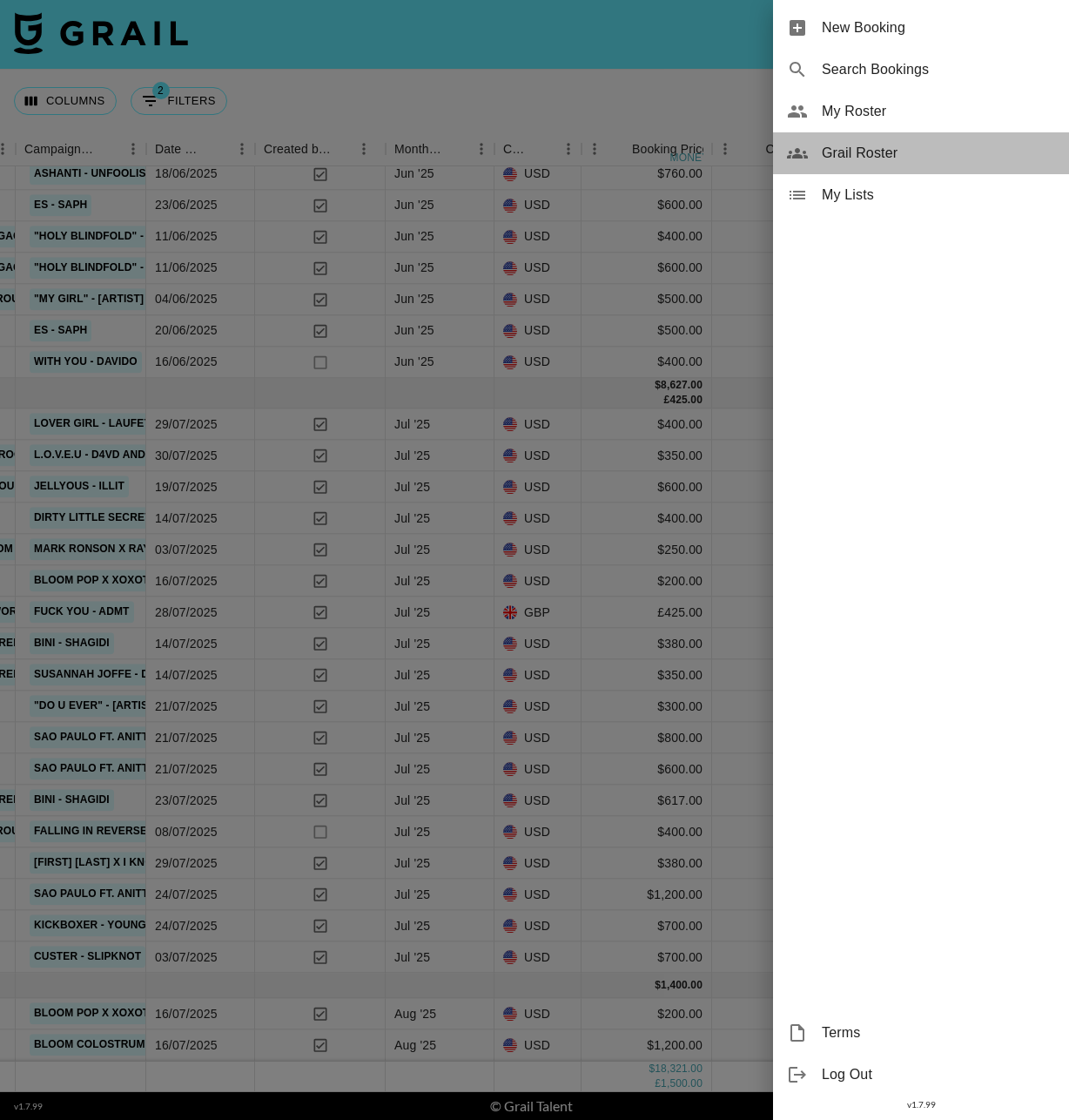 click on "Grail Roster" at bounding box center (938, 153) 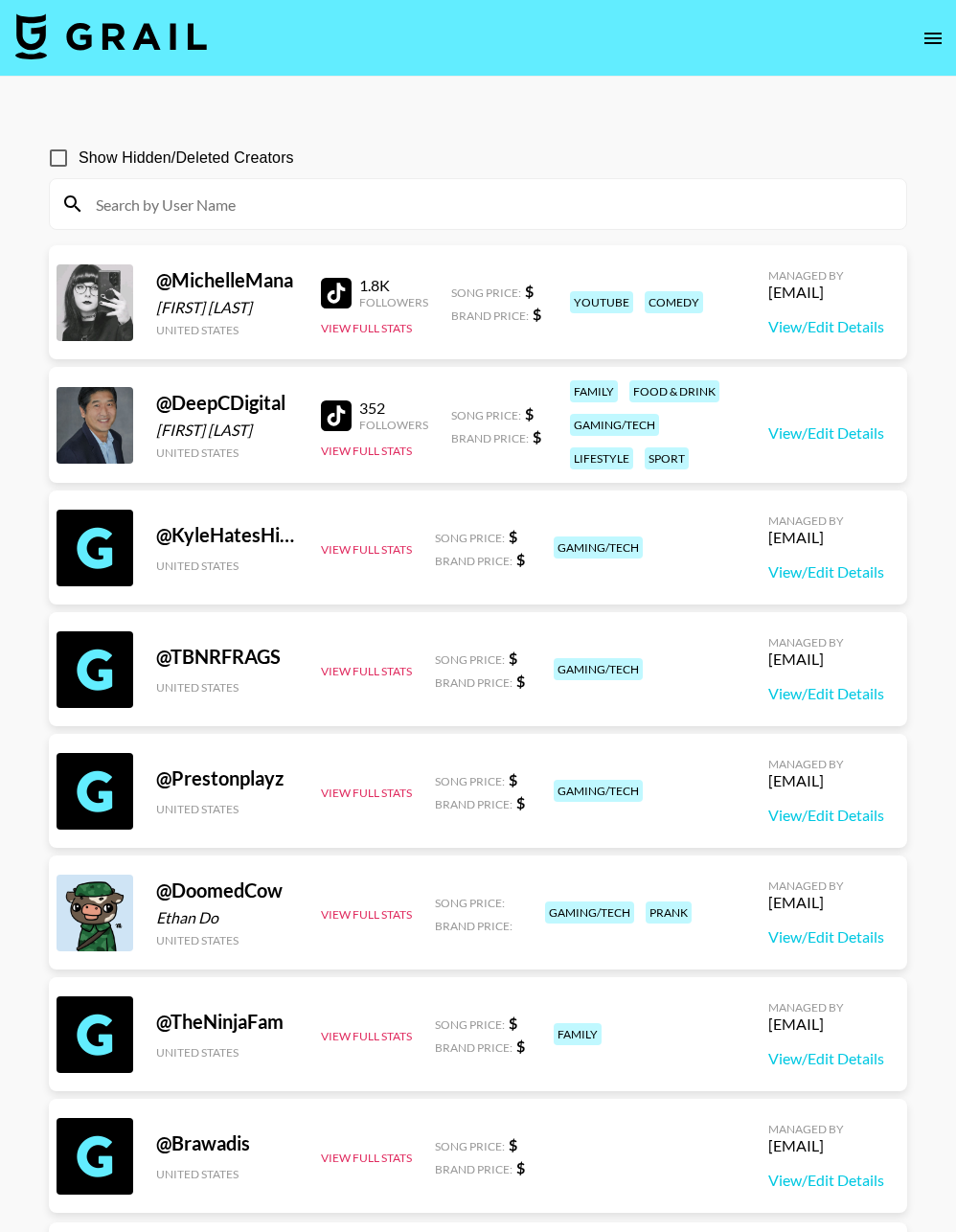 click at bounding box center (489, 204) 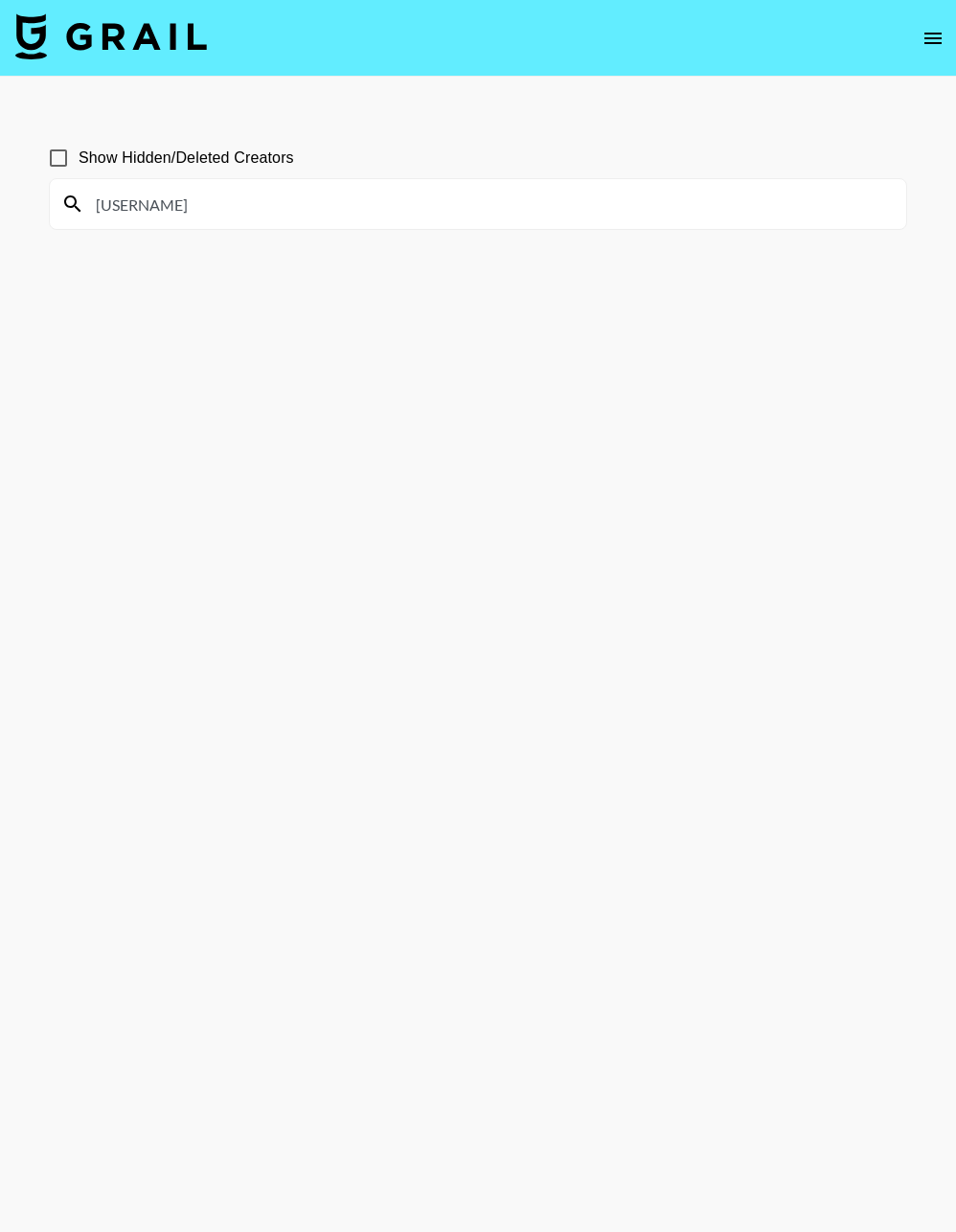 type on "neenah.again" 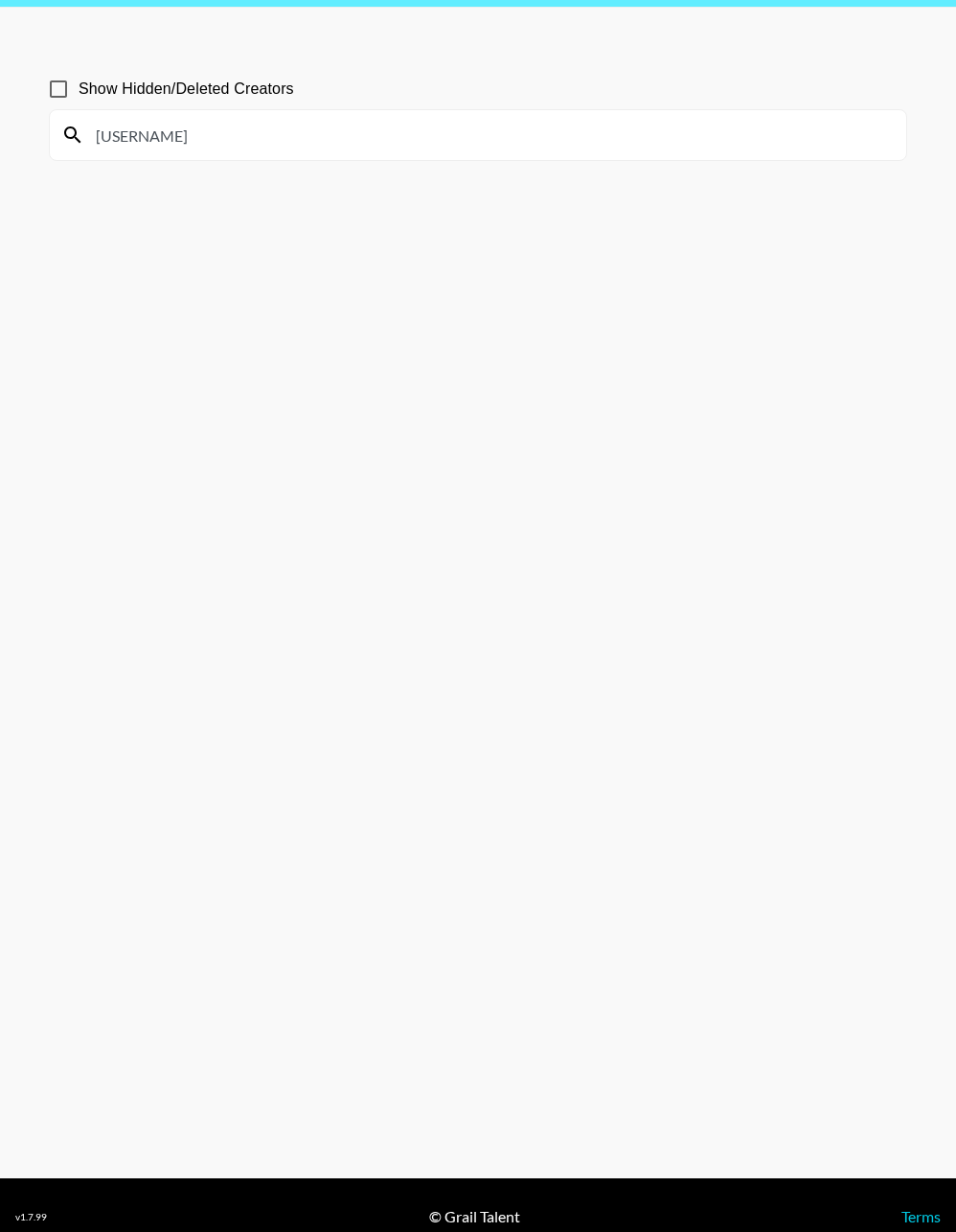 scroll, scrollTop: 71, scrollLeft: 0, axis: vertical 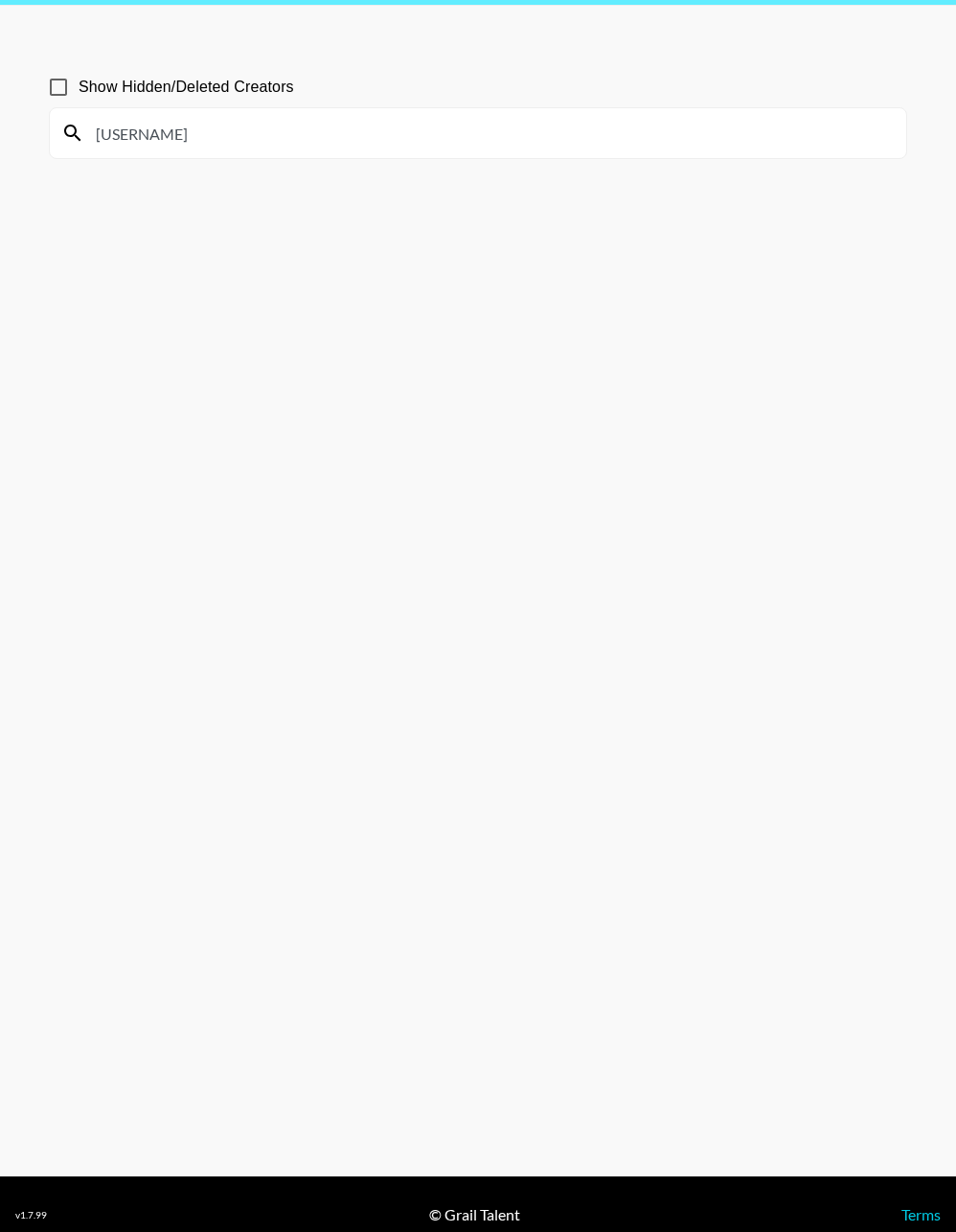 click on "neenah.again" at bounding box center [489, 133] 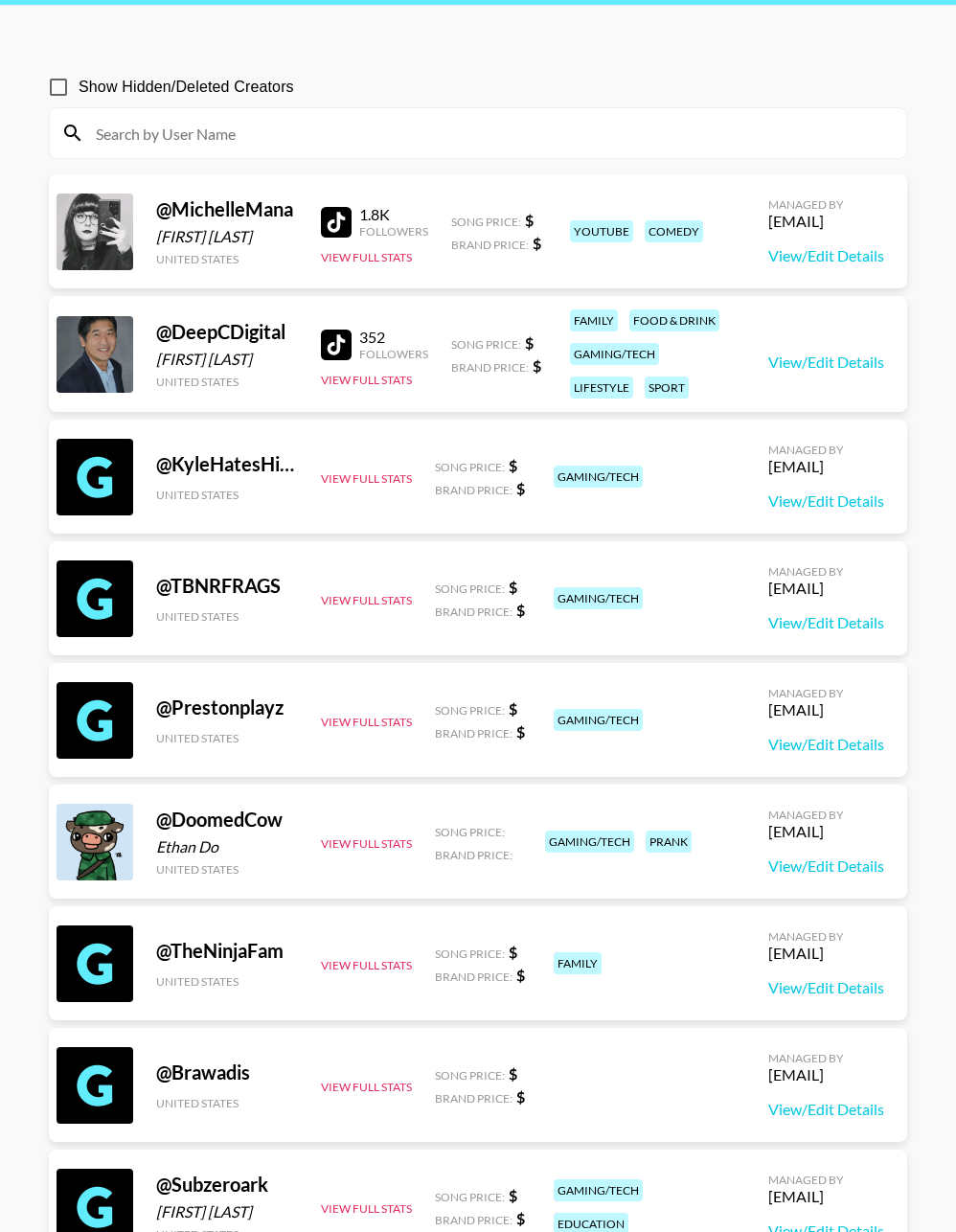 paste on "lexijxhnson" 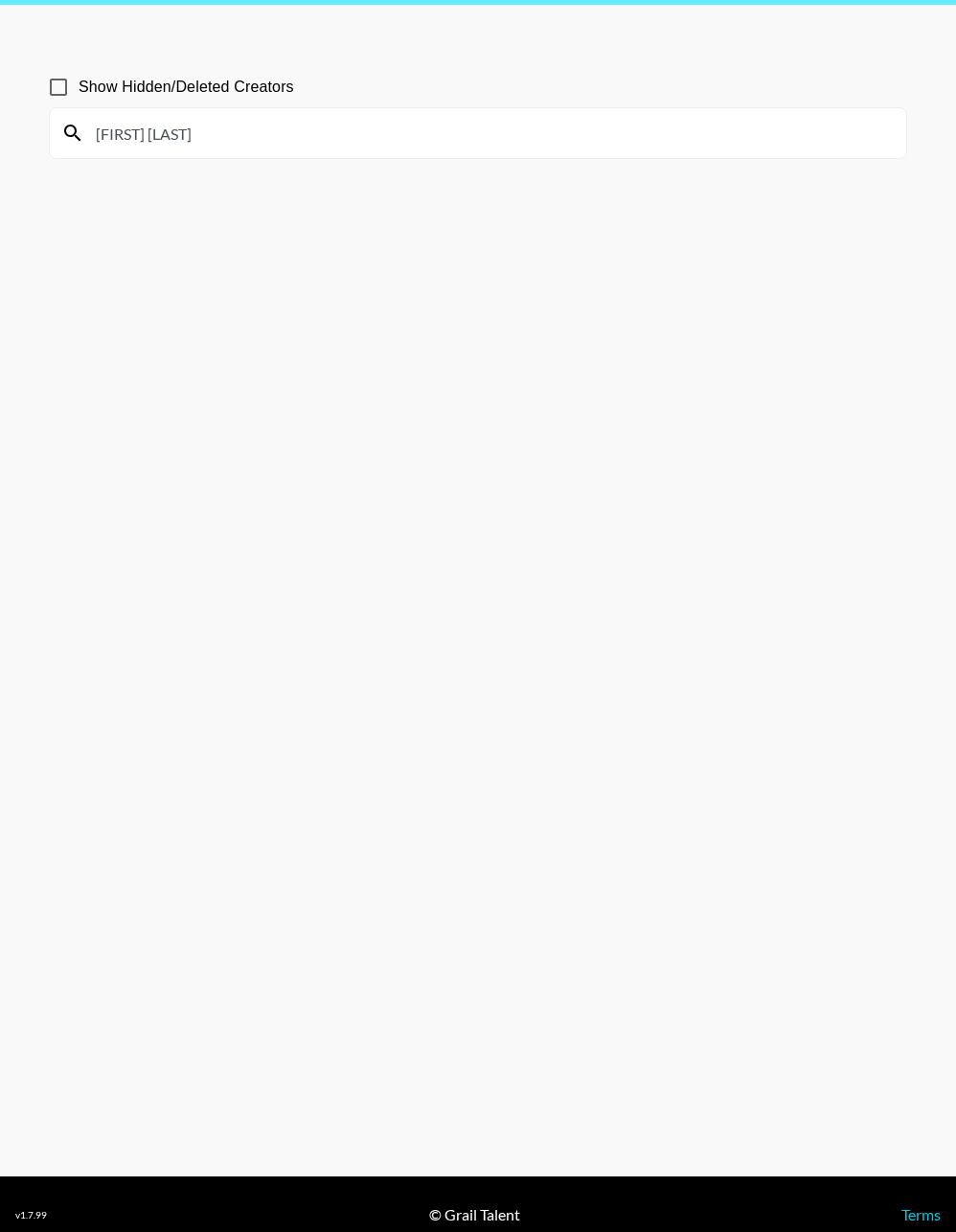 type on "lexijxhnson" 